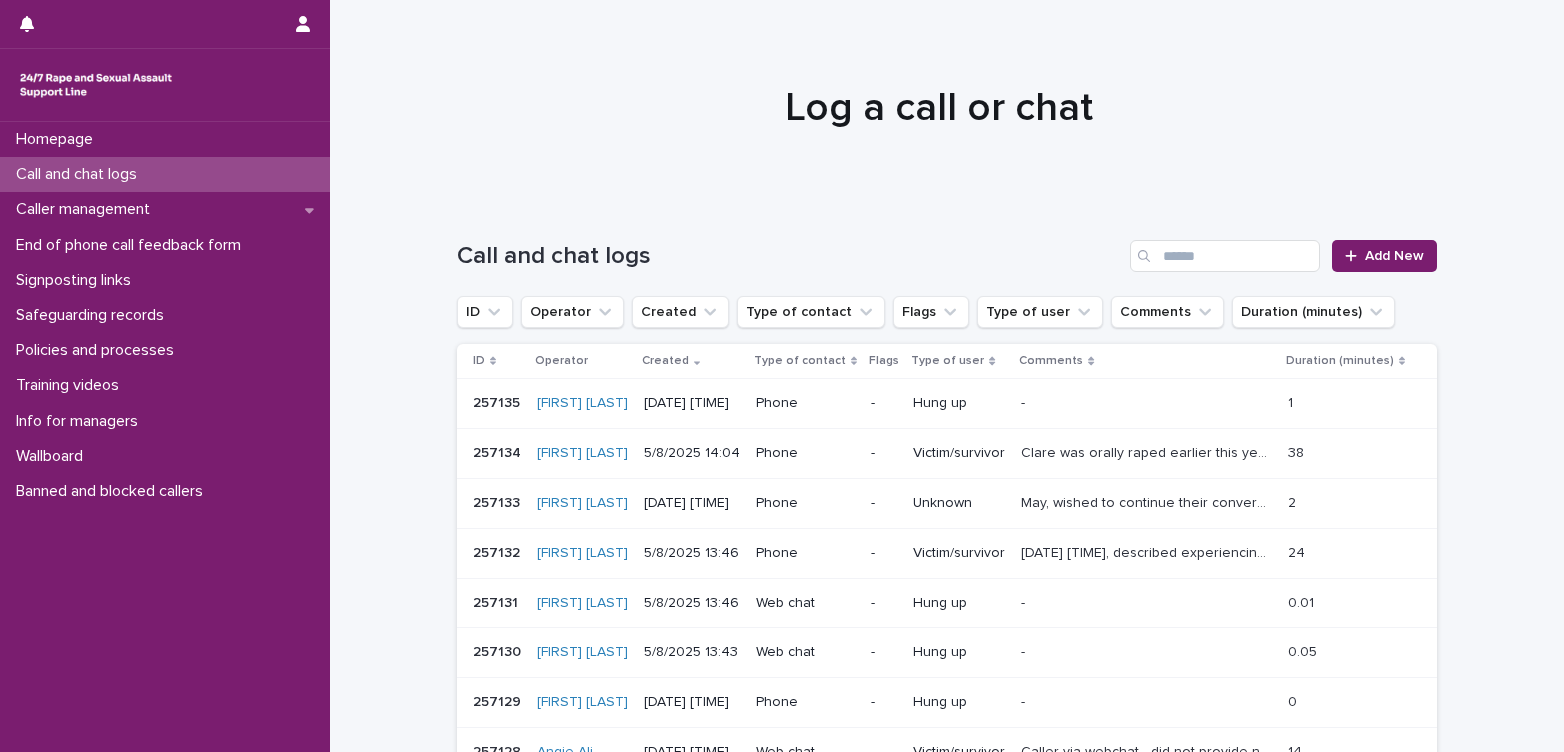 scroll, scrollTop: 0, scrollLeft: 0, axis: both 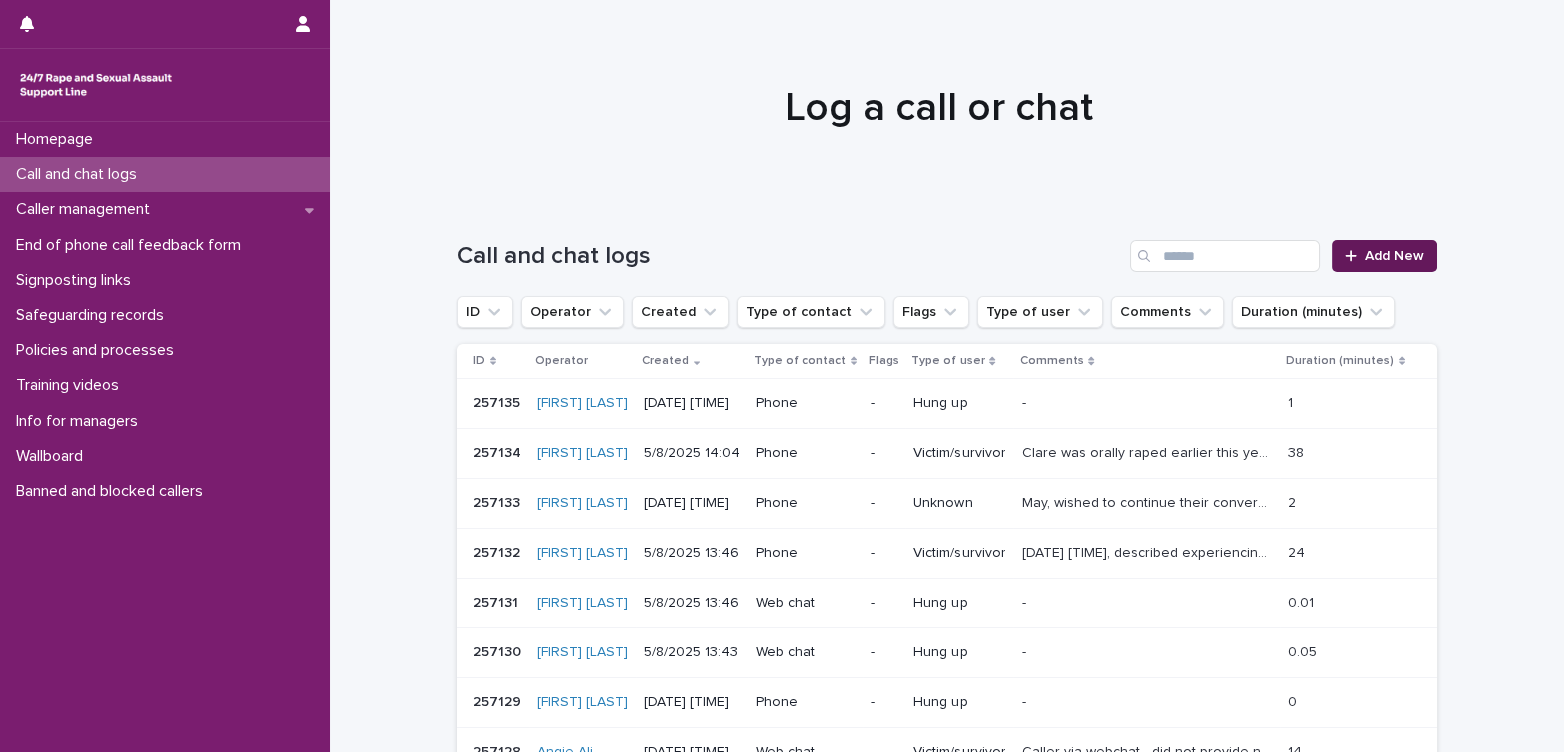 click on "Add New" at bounding box center [1394, 256] 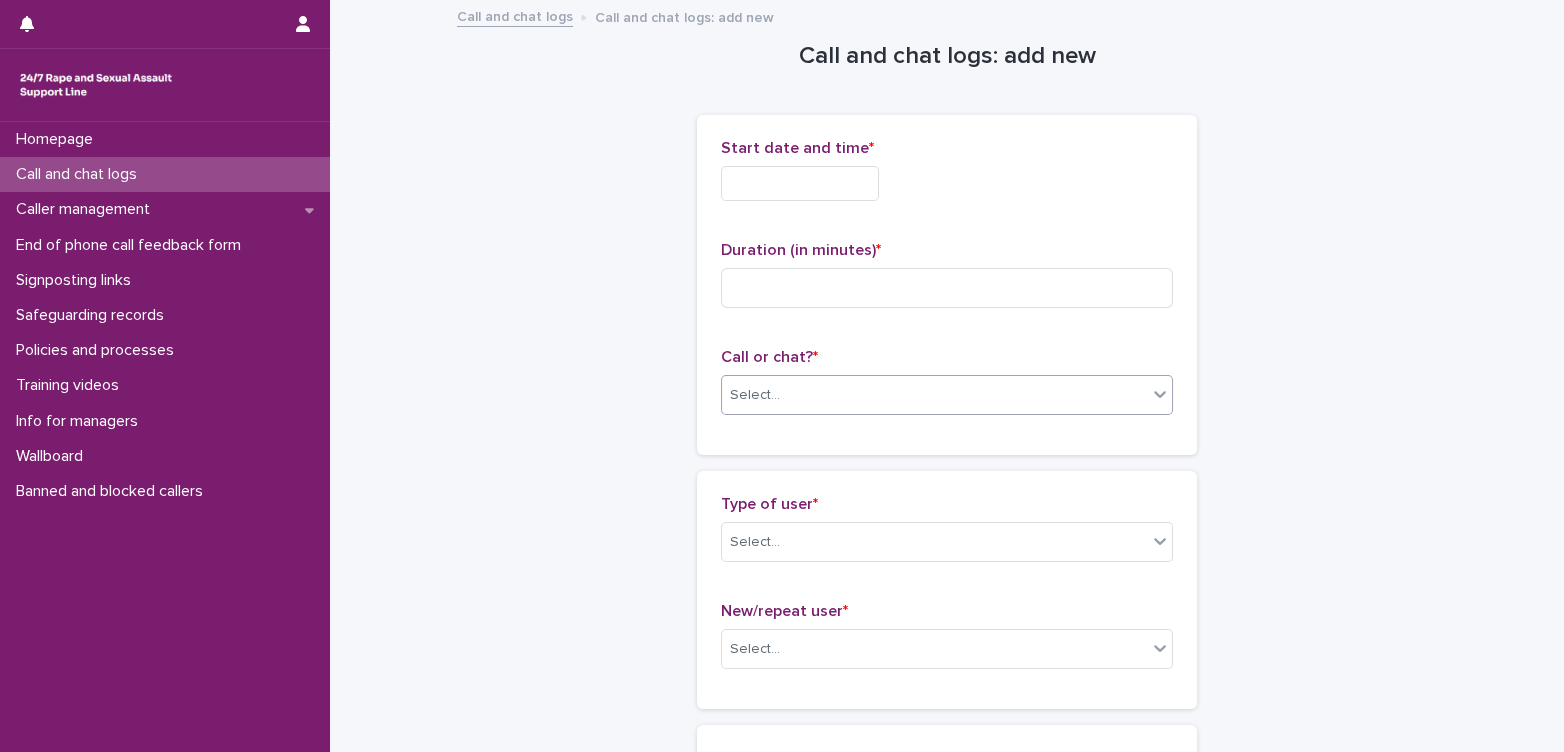 click on "Select..." at bounding box center (934, 395) 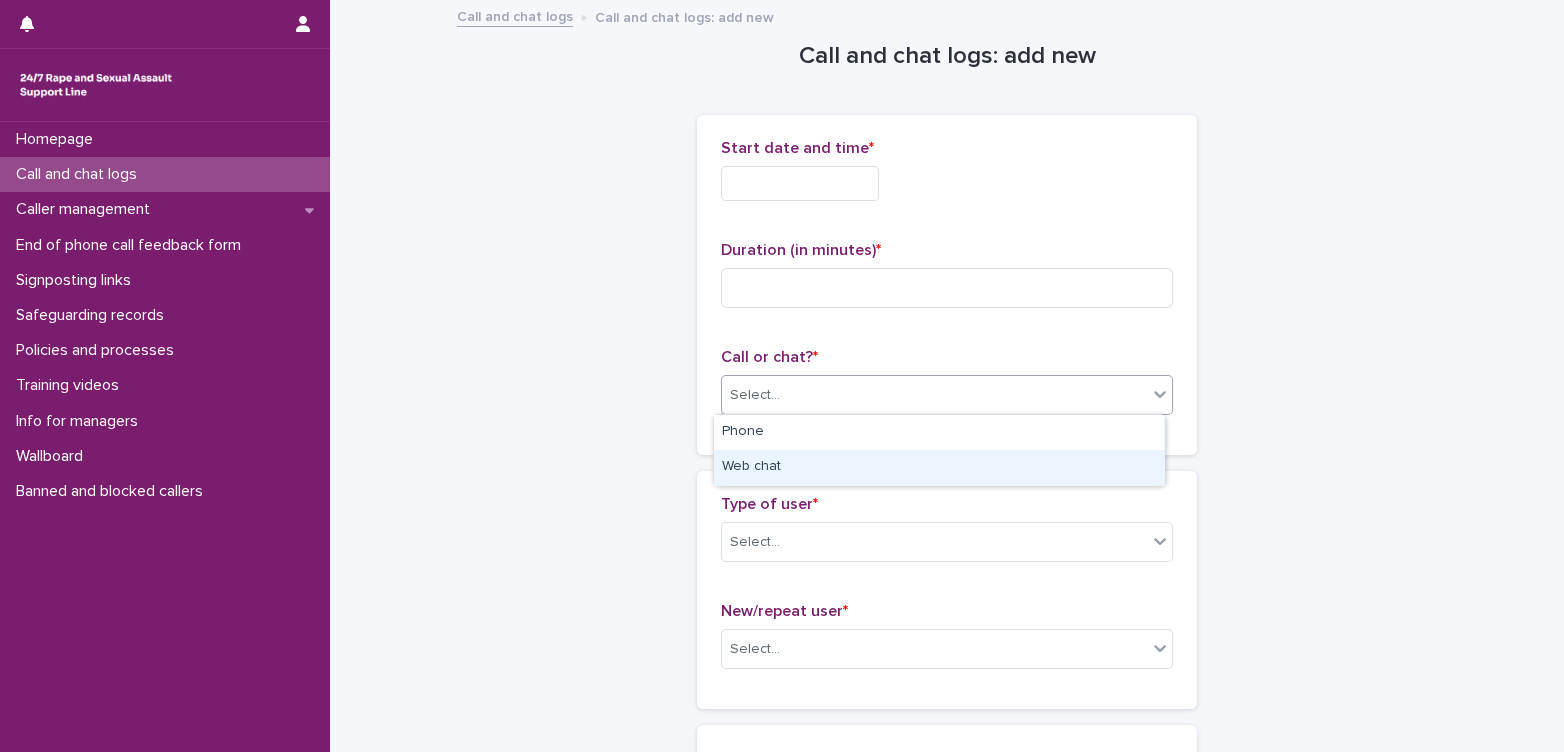 click on "Web chat" at bounding box center [939, 467] 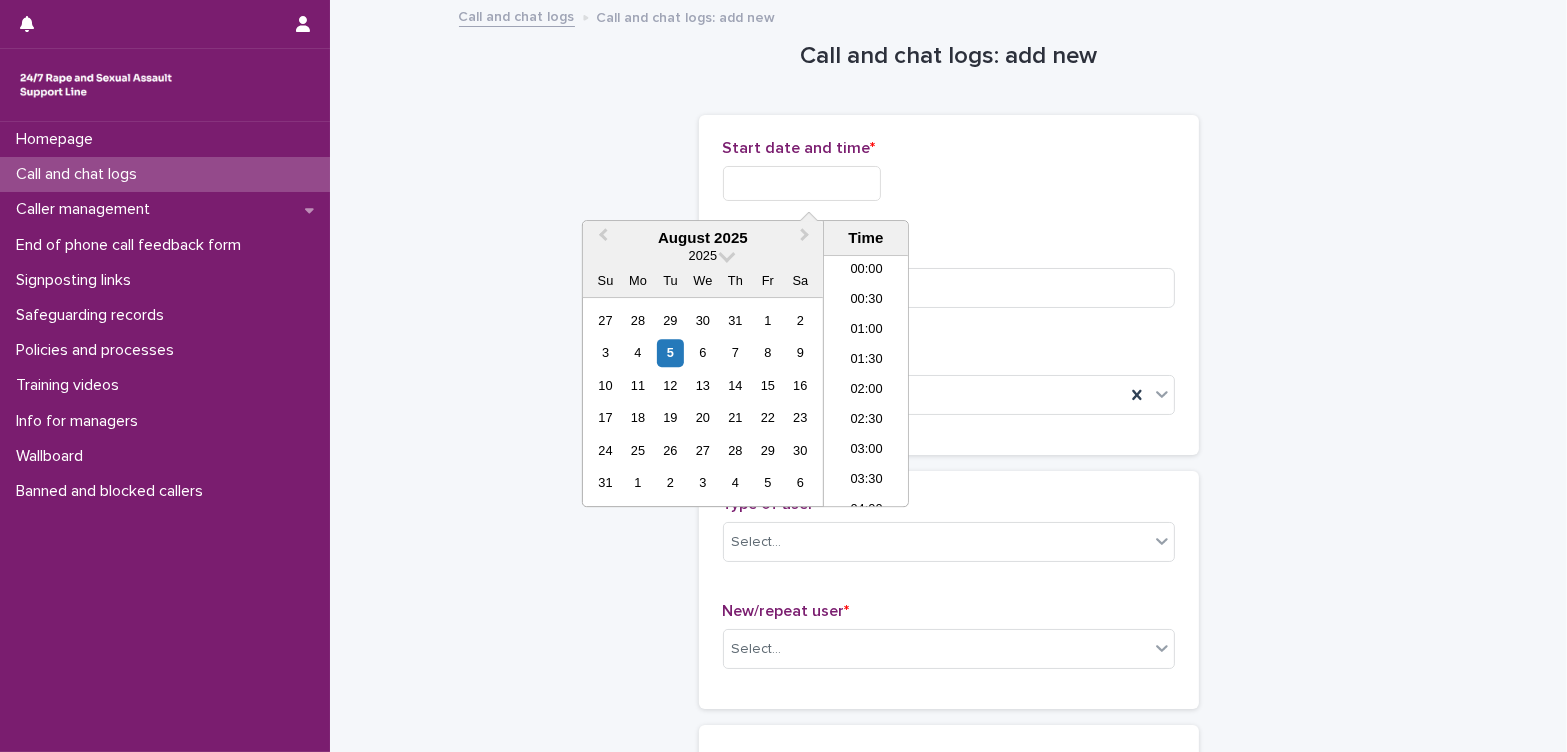 click at bounding box center (802, 183) 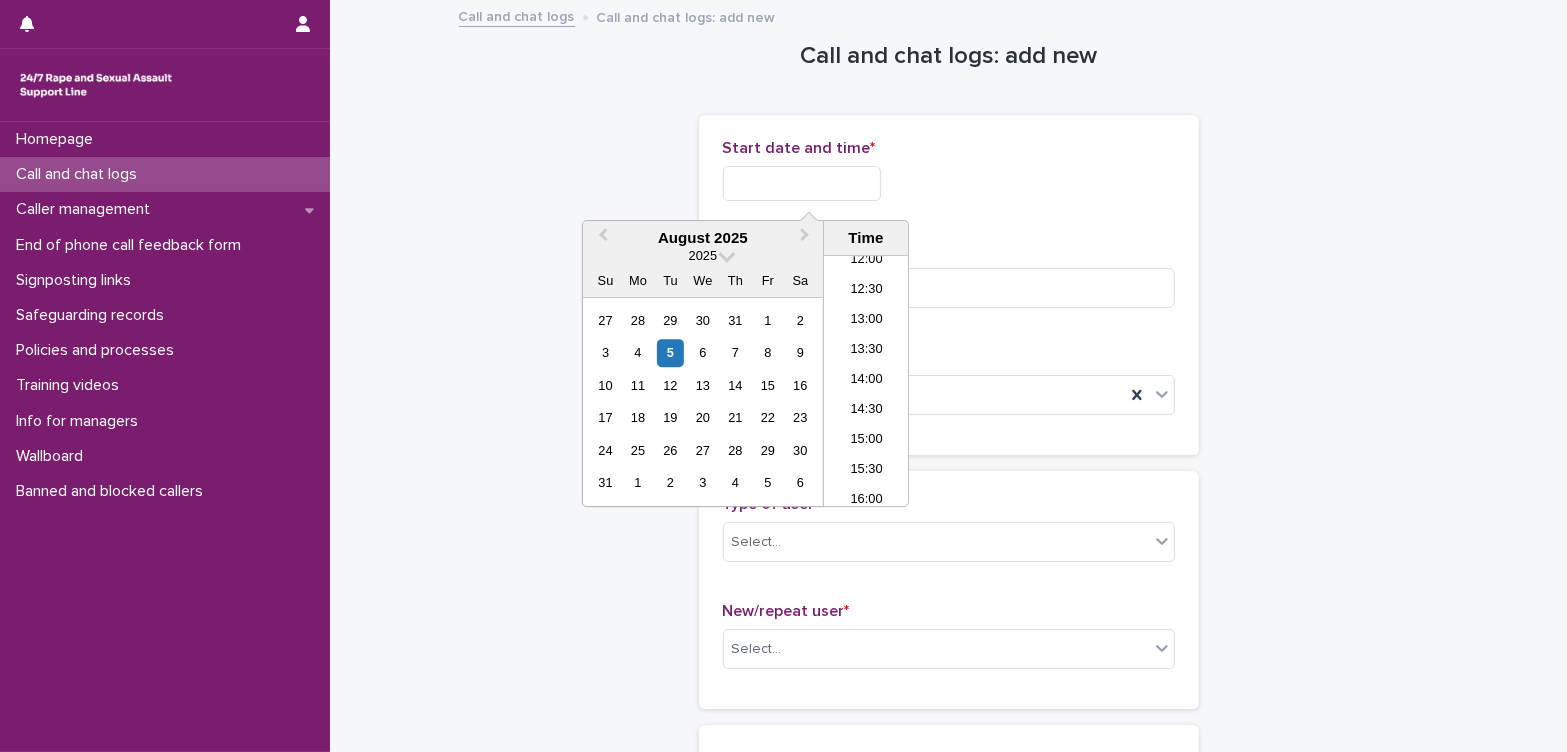 type on "*" 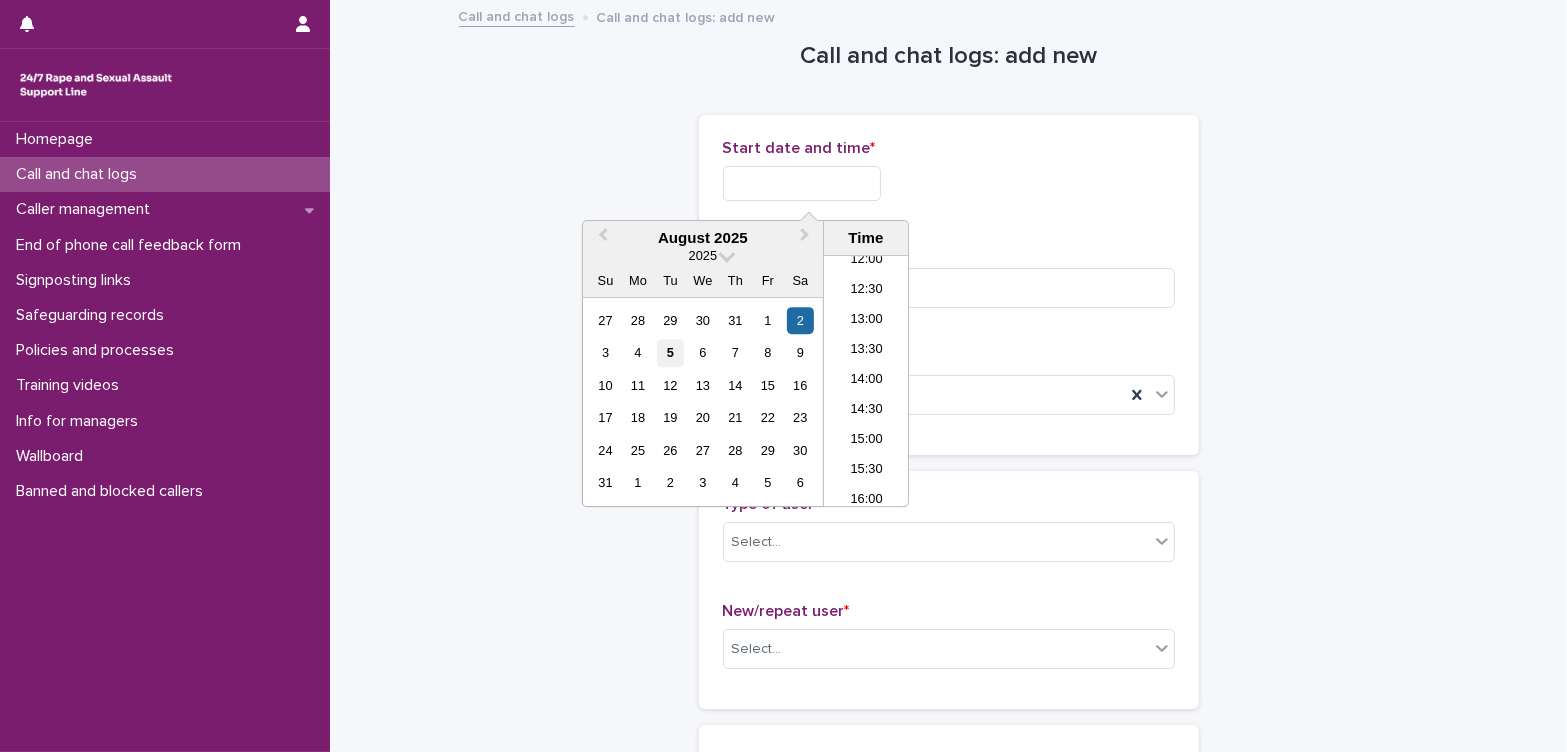 click on "5" at bounding box center (670, 353) 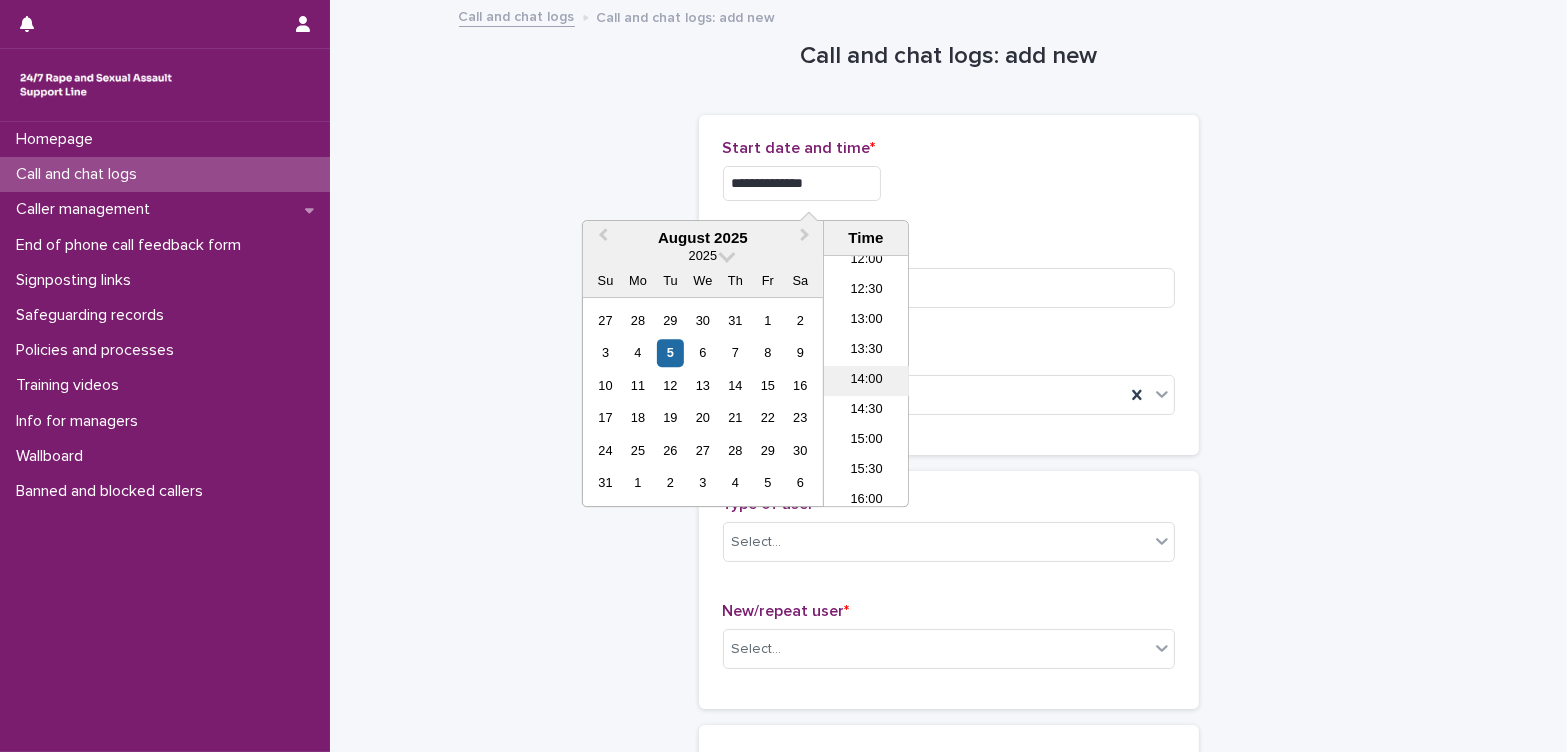 click on "14:00" at bounding box center [866, 381] 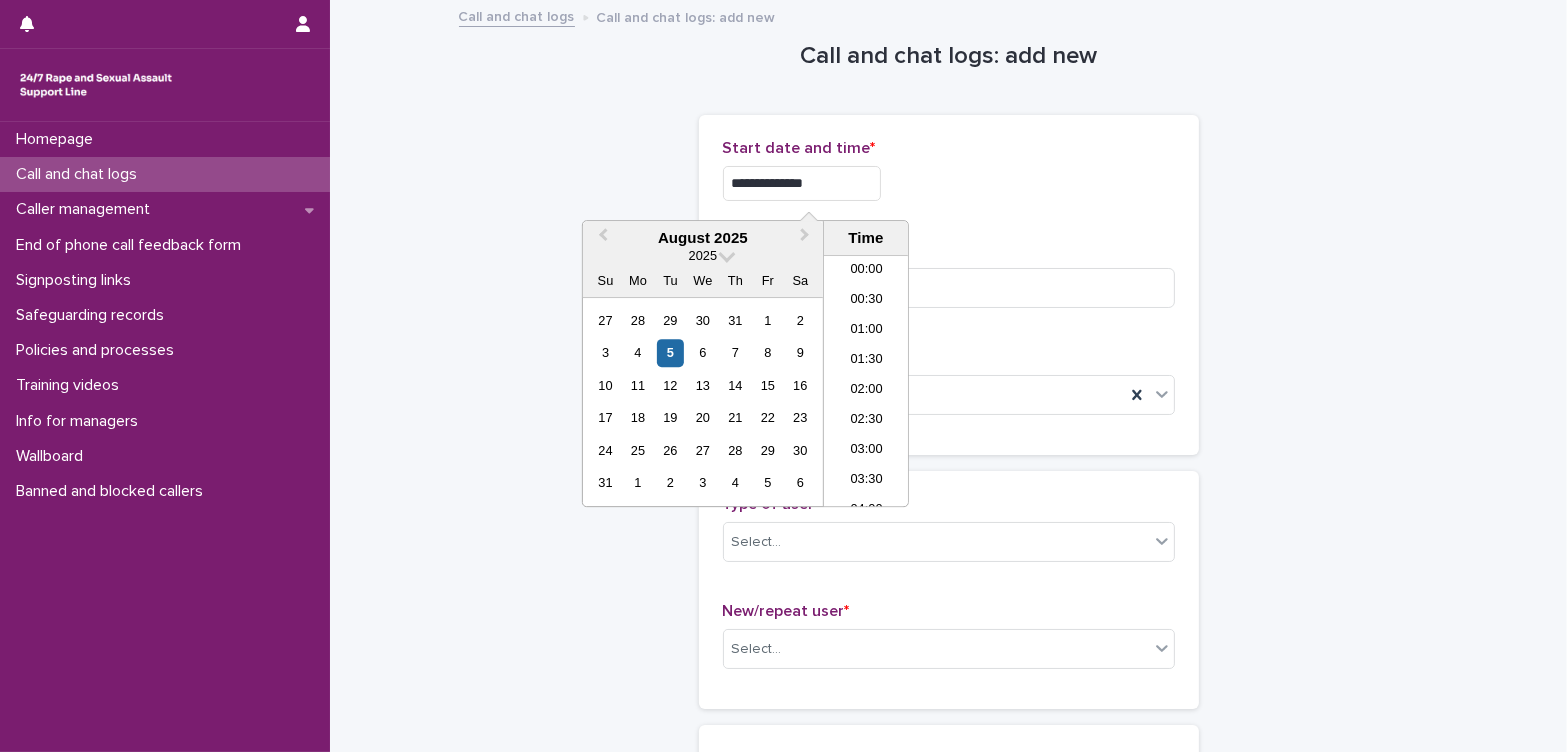 click on "**********" at bounding box center (802, 183) 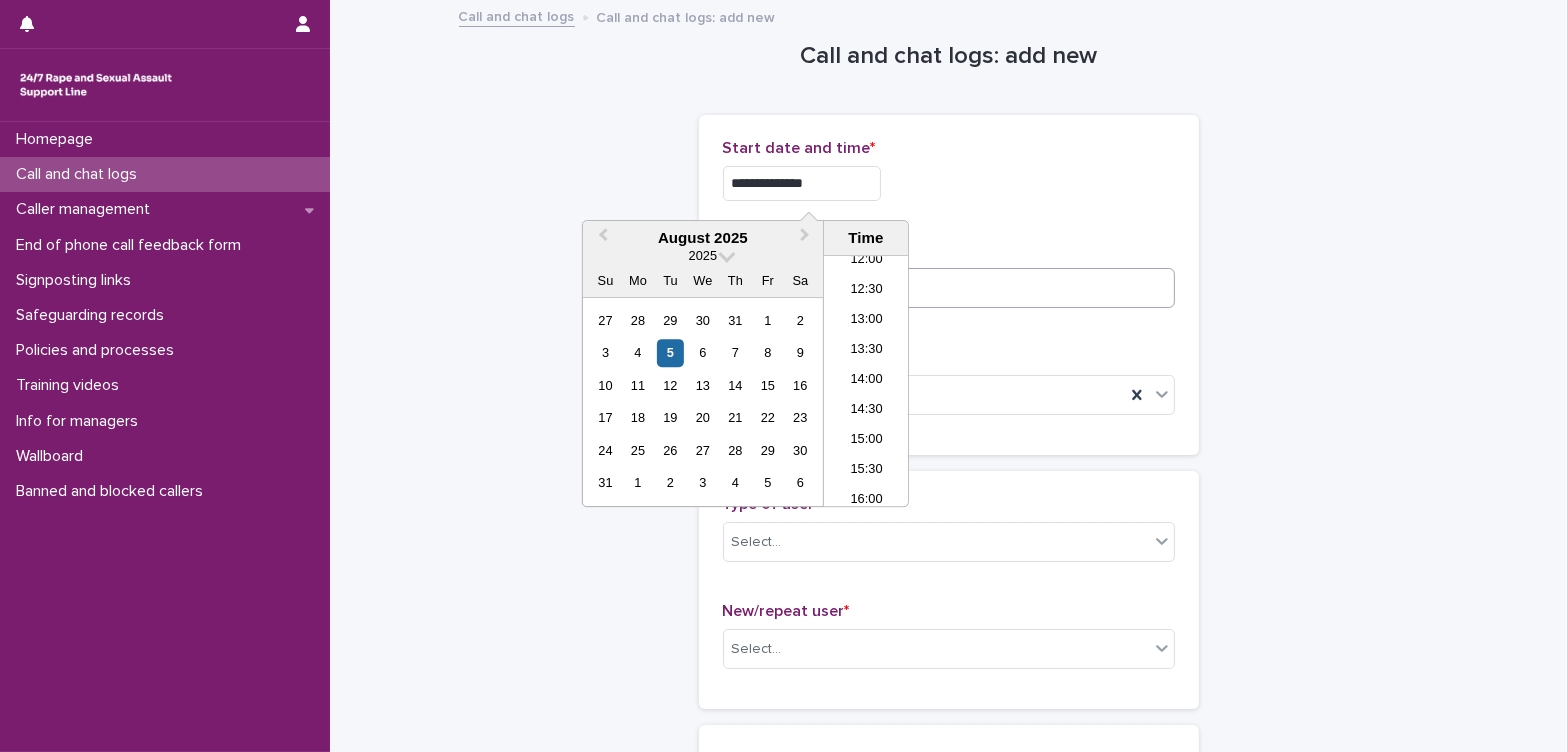 type on "**********" 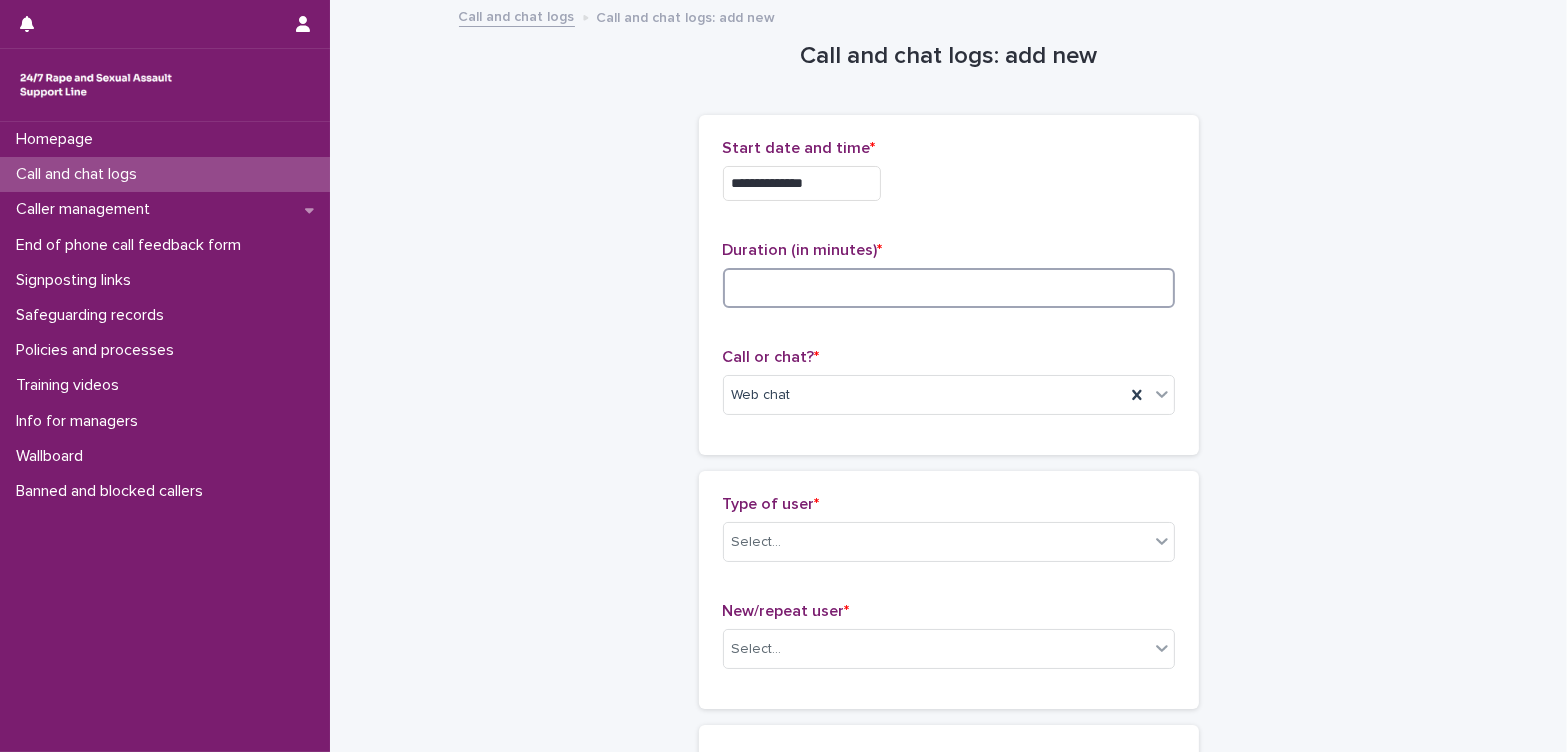 click at bounding box center (949, 288) 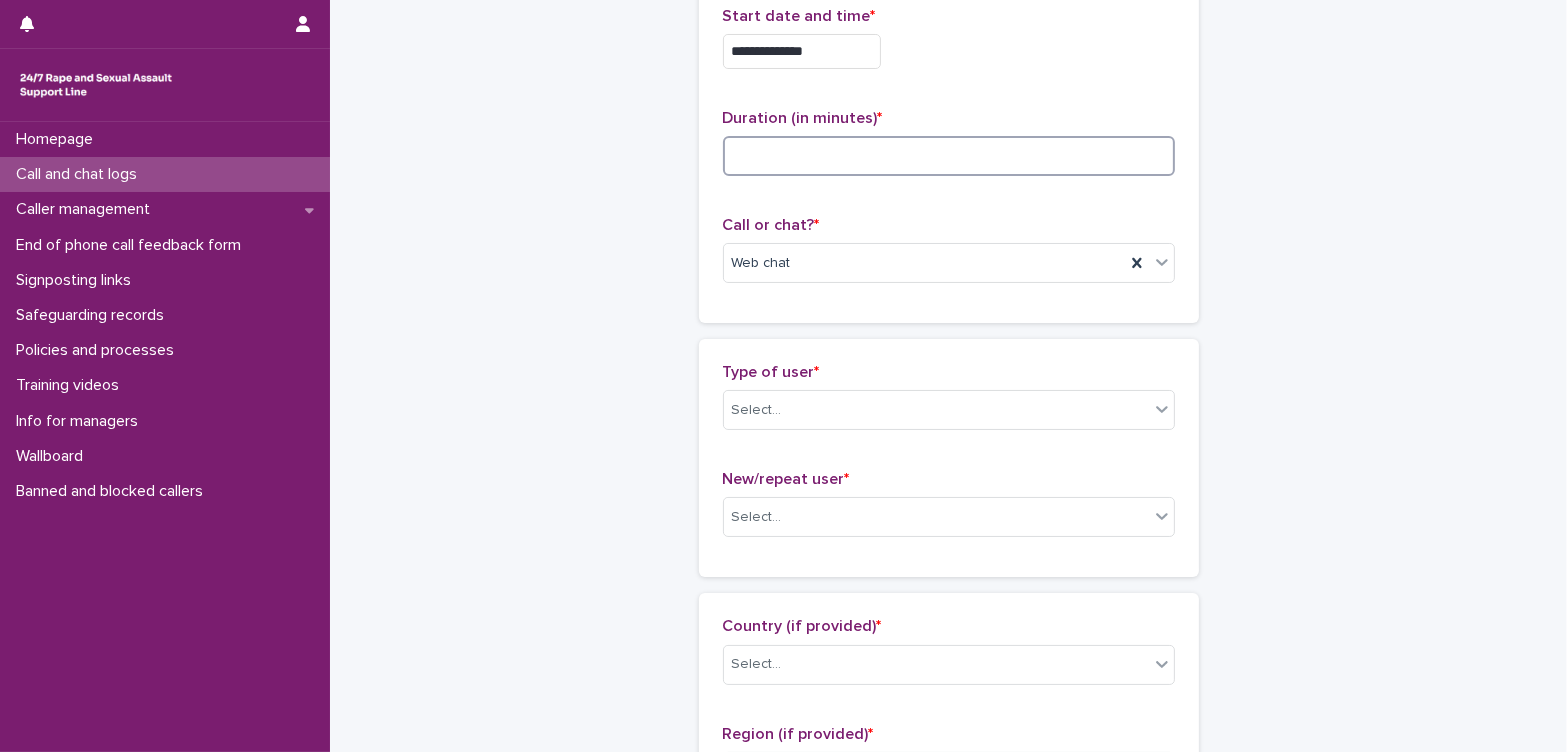 scroll, scrollTop: 222, scrollLeft: 0, axis: vertical 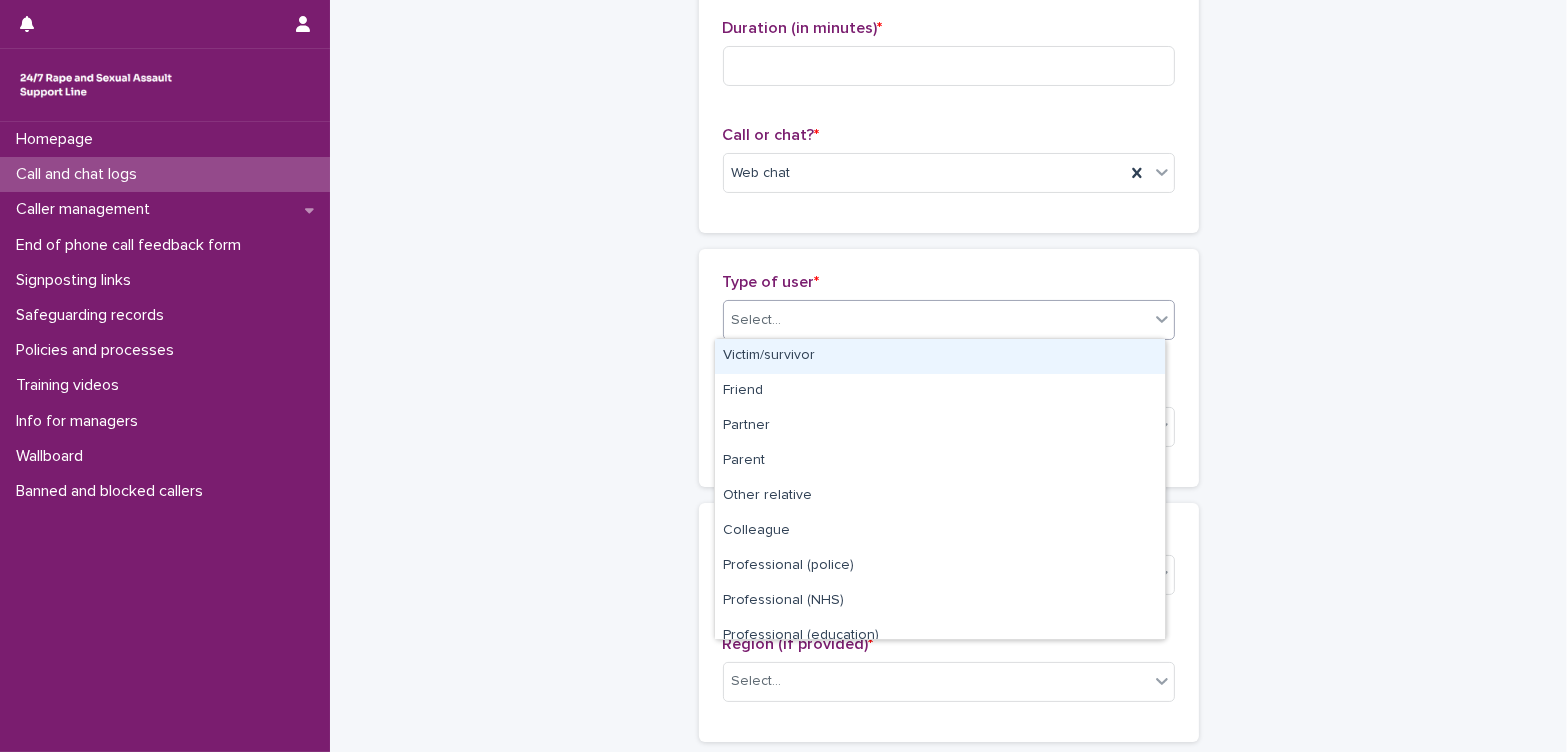 click on "Select..." at bounding box center (936, 320) 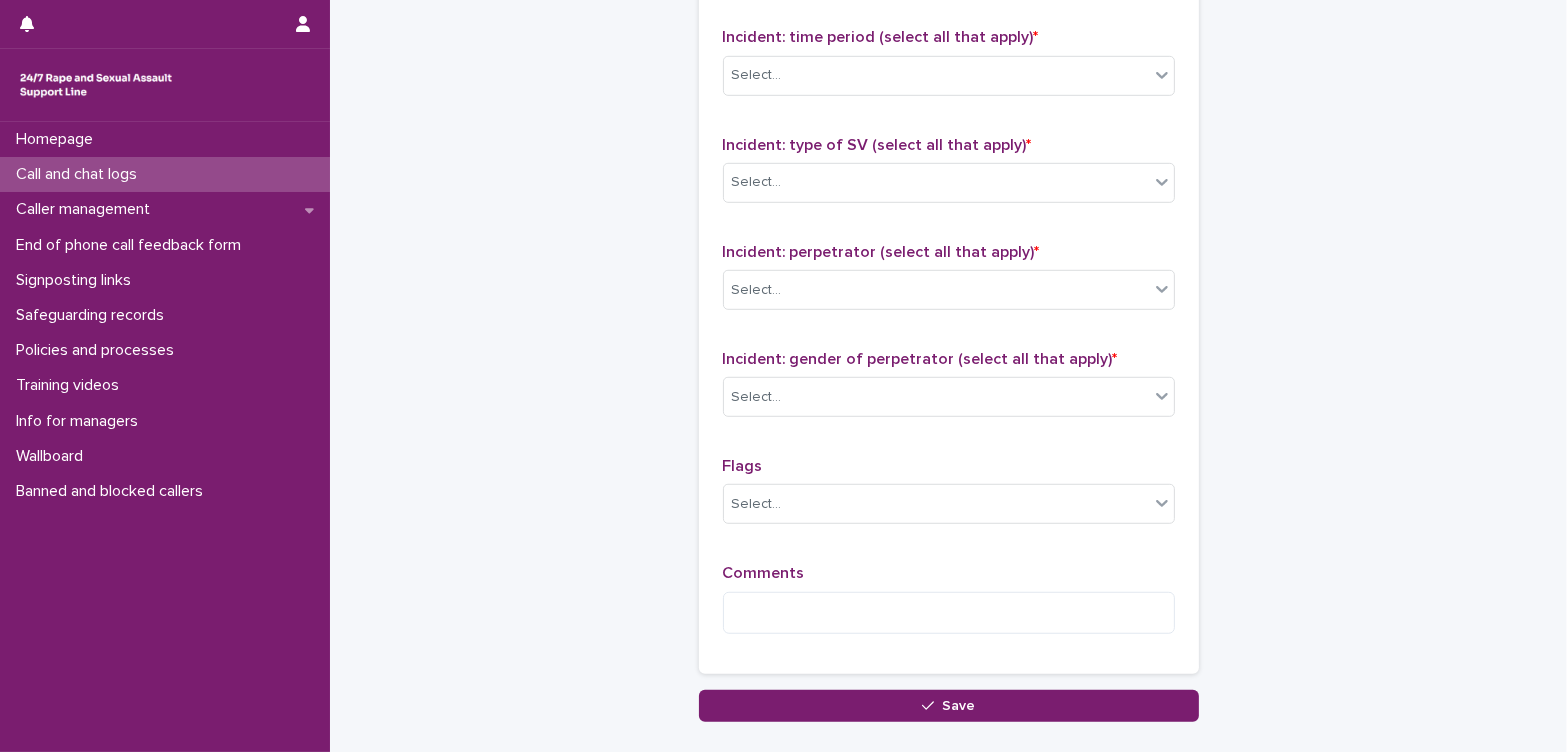 scroll, scrollTop: 1563, scrollLeft: 0, axis: vertical 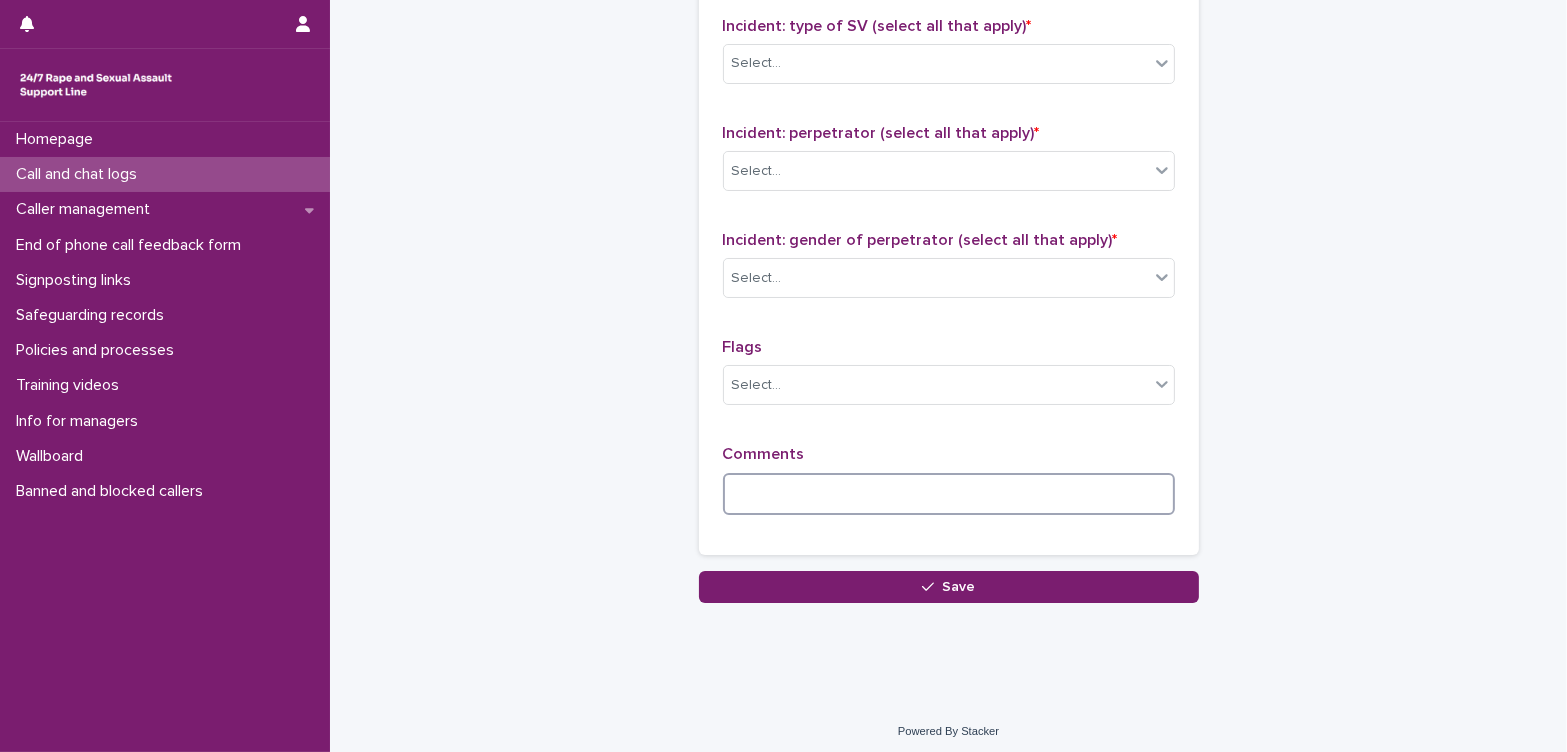 click at bounding box center [949, 494] 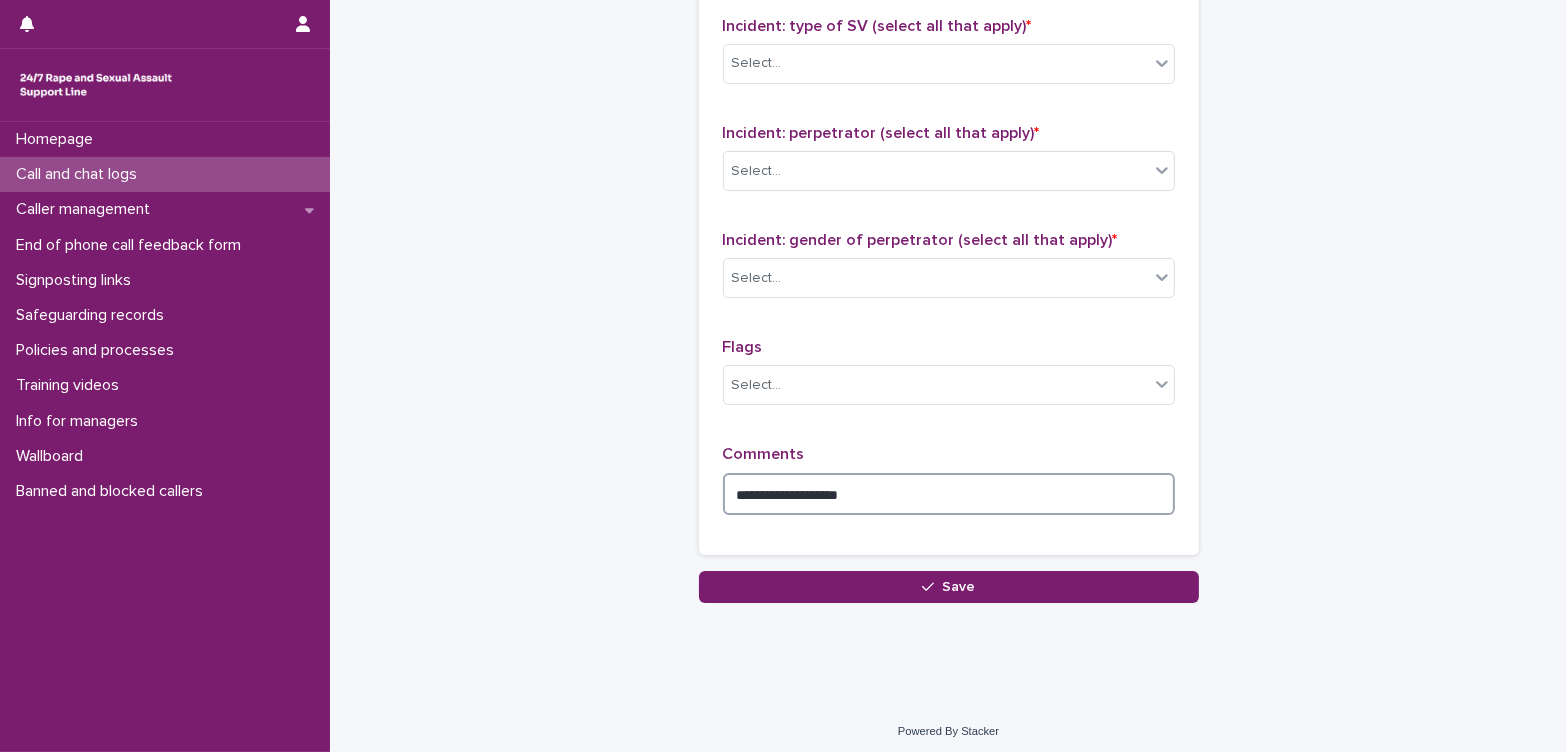 drag, startPoint x: 810, startPoint y: 485, endPoint x: 766, endPoint y: 487, distance: 44.04543 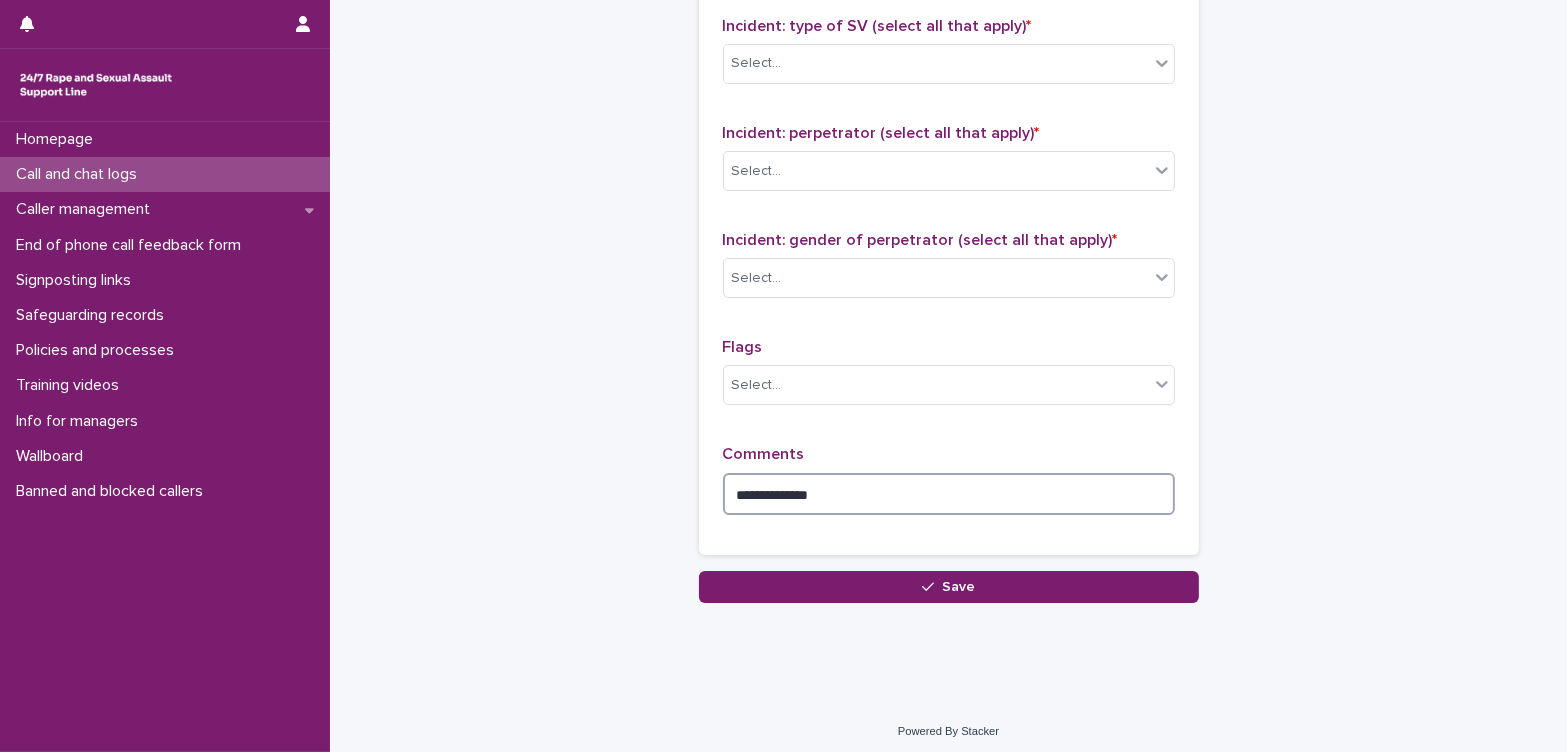 click on "**********" at bounding box center [949, 494] 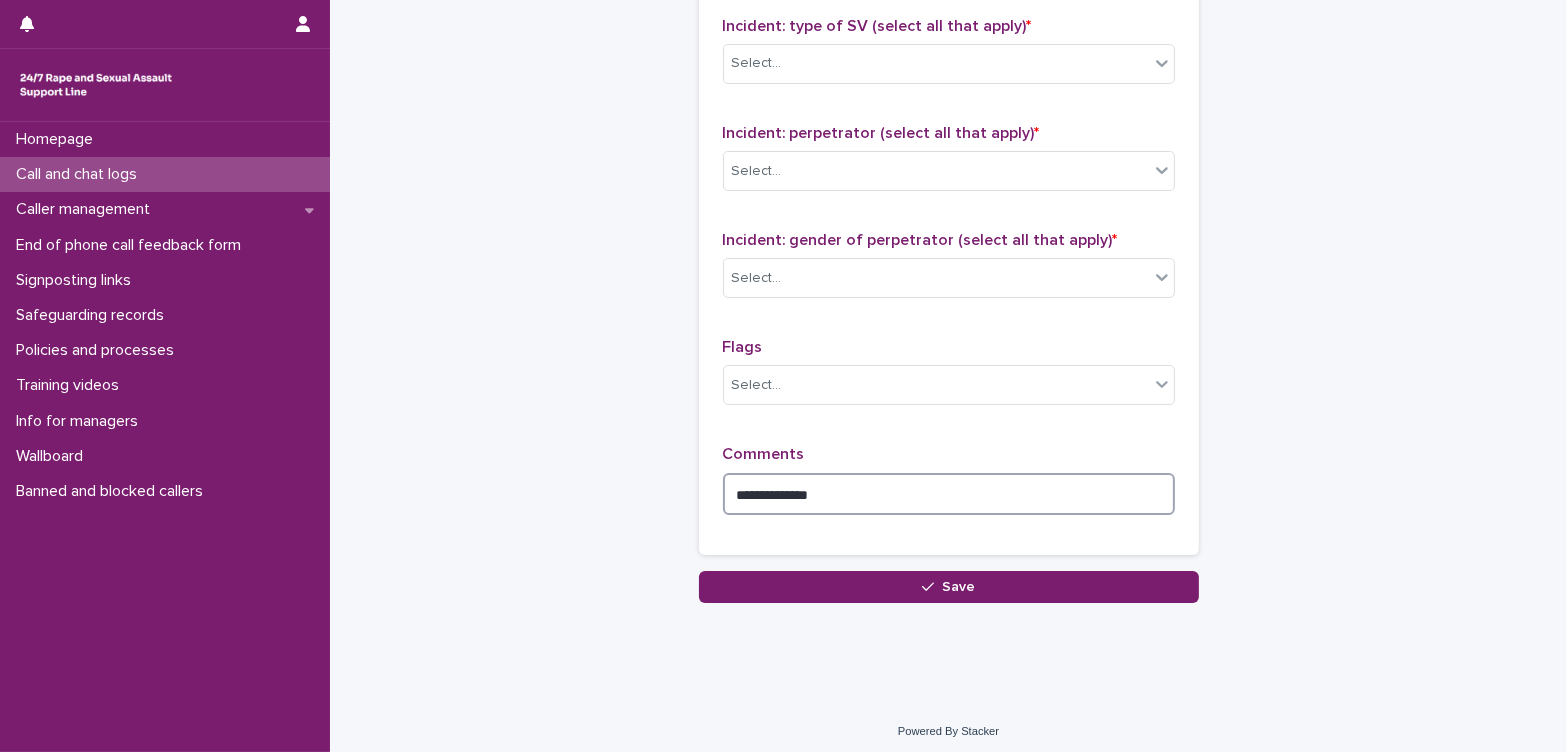 click on "**********" at bounding box center (949, 494) 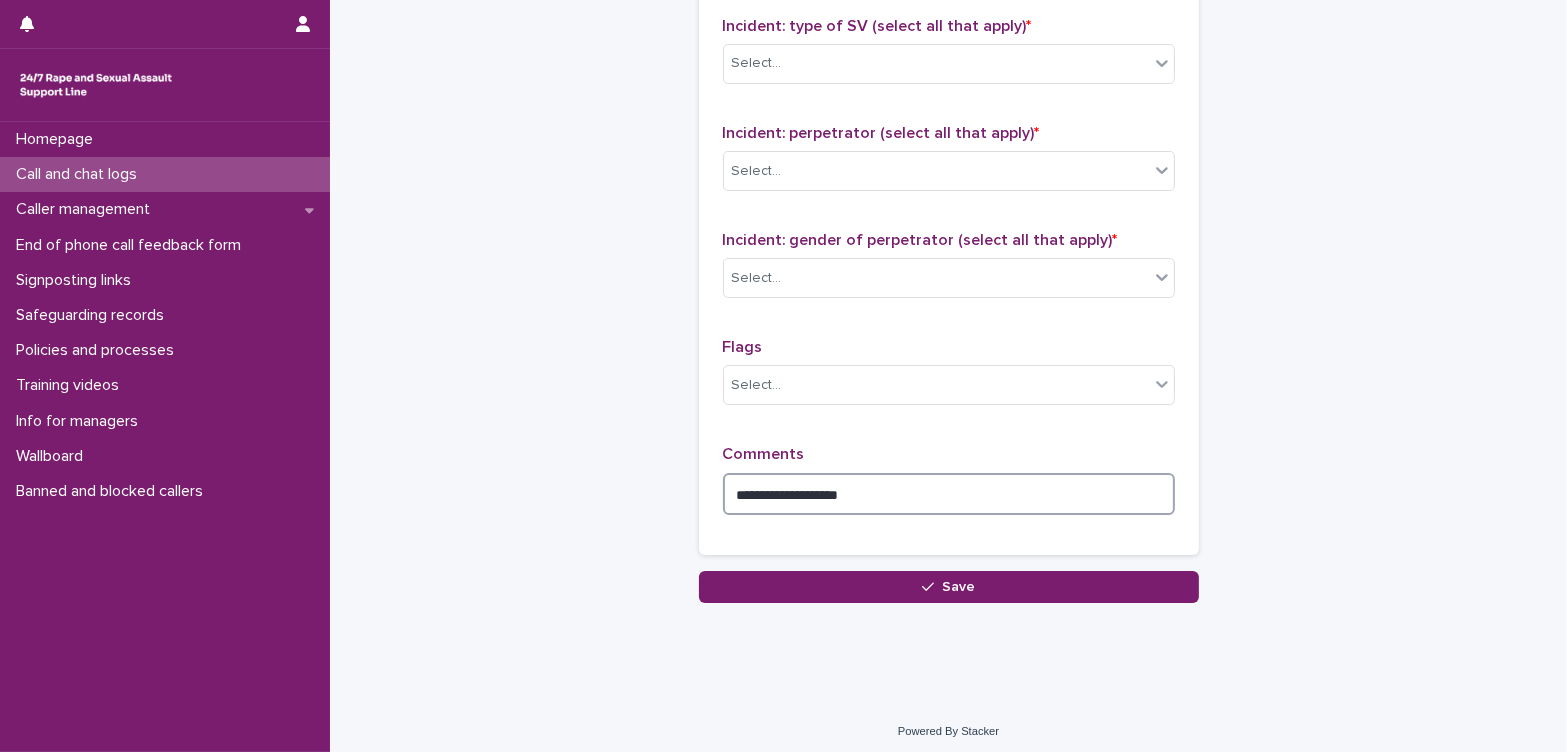 click on "**********" at bounding box center [949, 494] 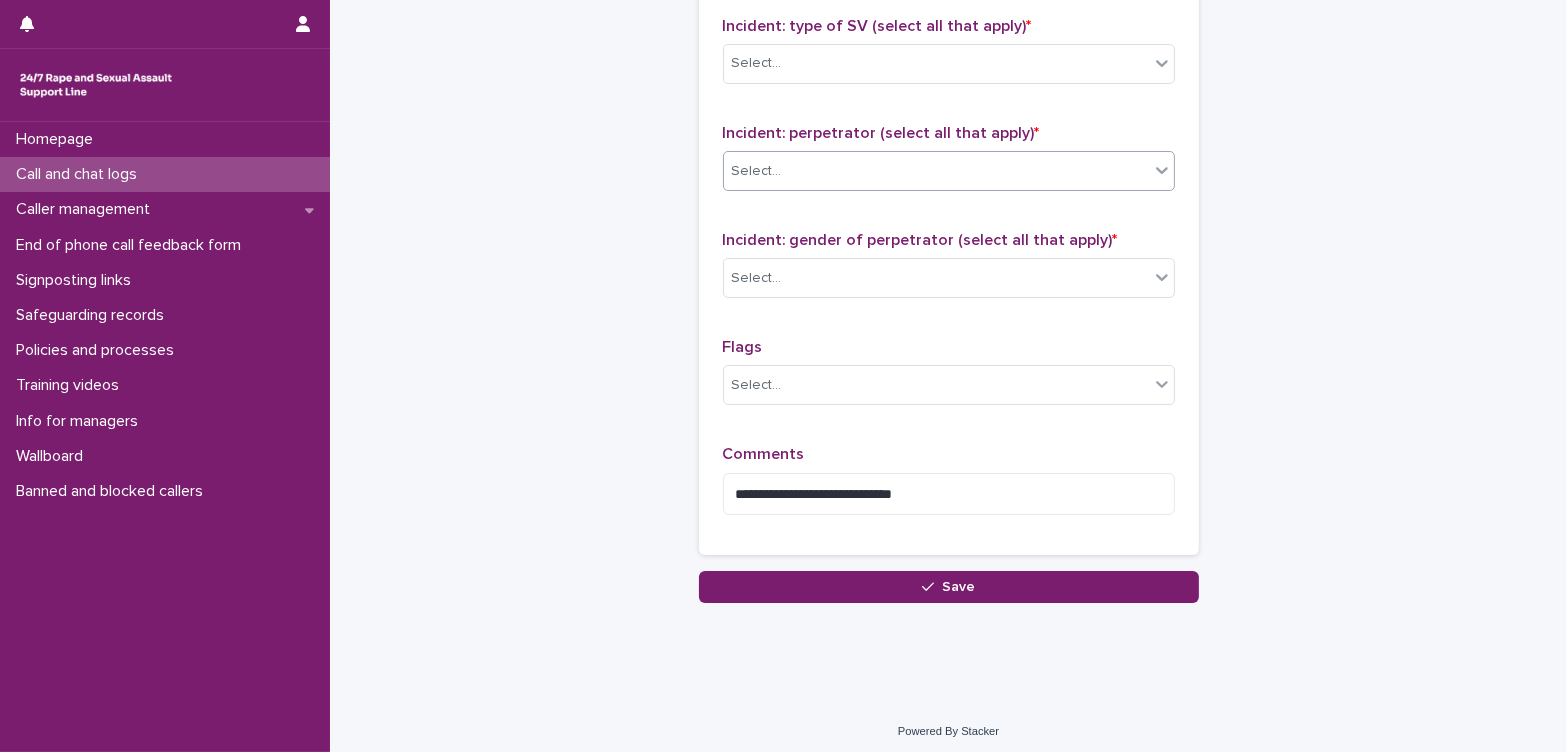 click on "Select..." at bounding box center (936, 171) 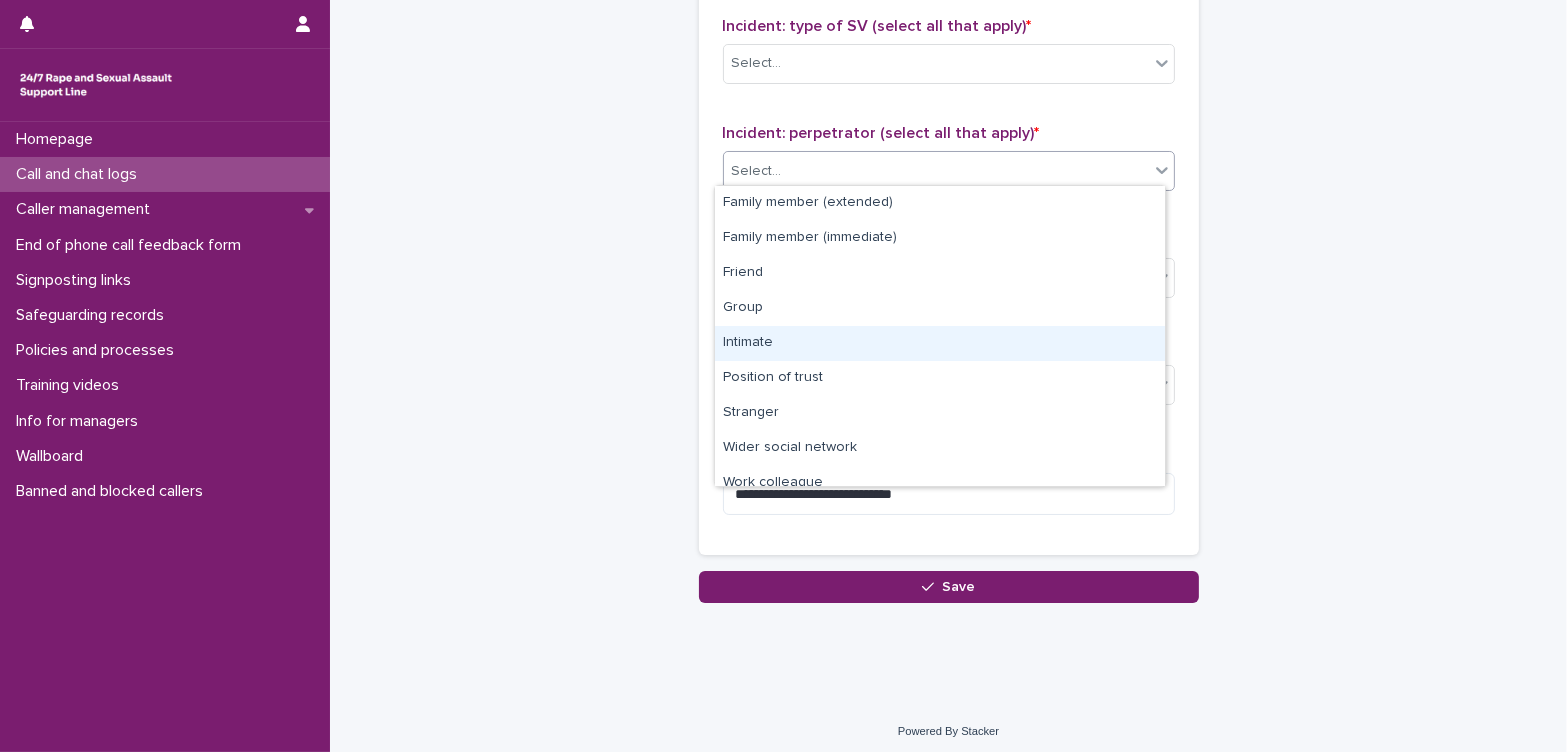 click on "Intimate" at bounding box center [940, 343] 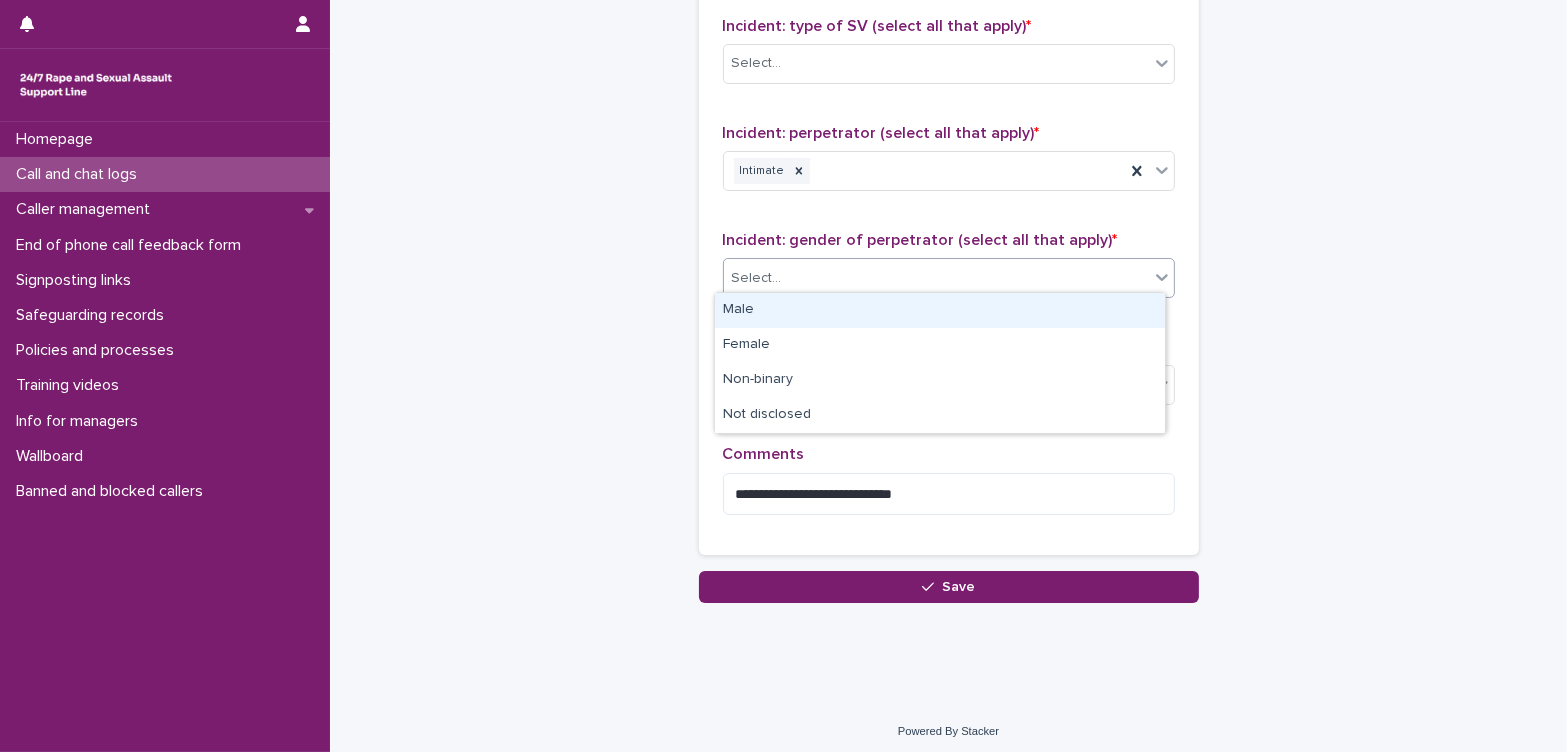 click on "Select..." at bounding box center (936, 278) 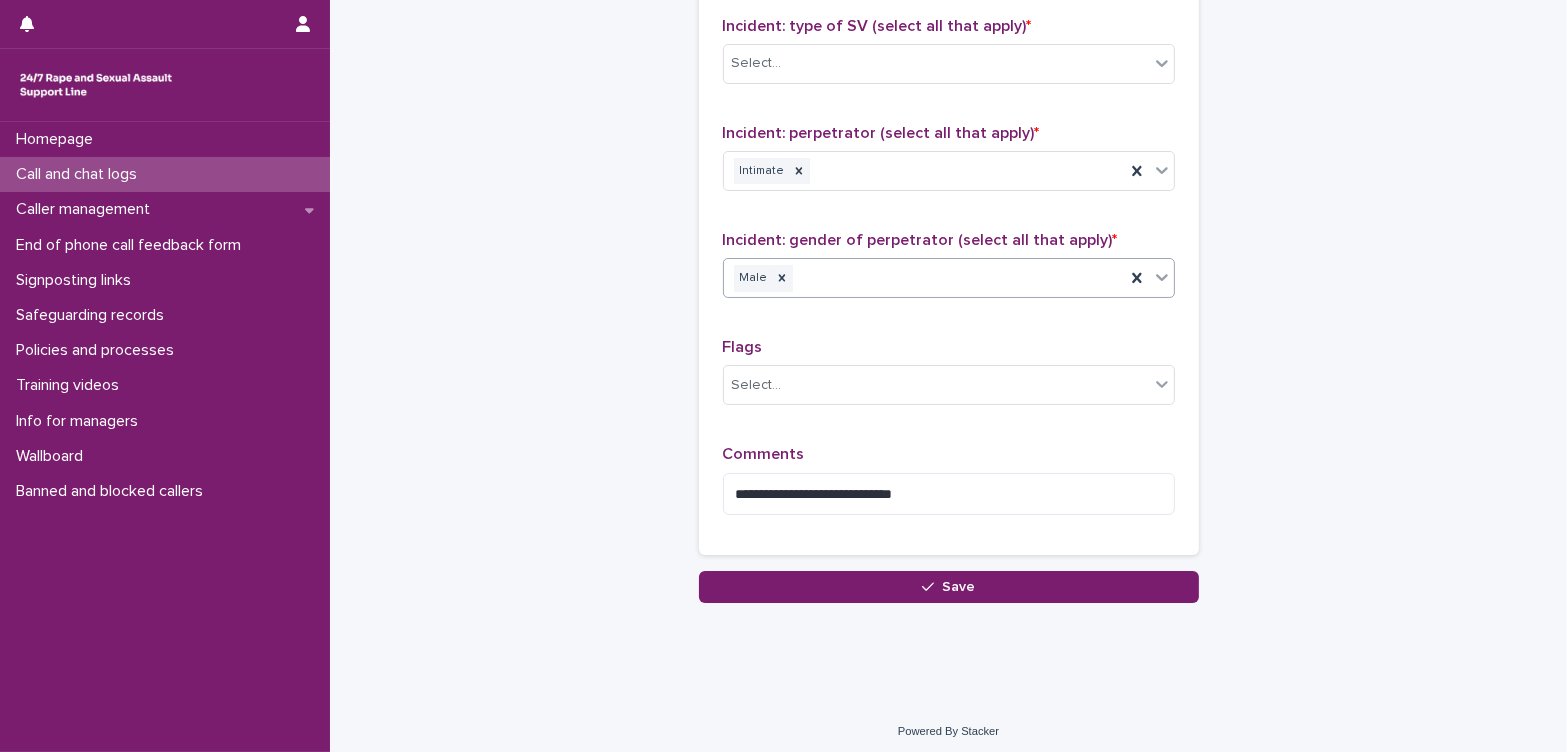 click on "Incident: type of SV (select all that apply) * Select..." at bounding box center (949, 58) 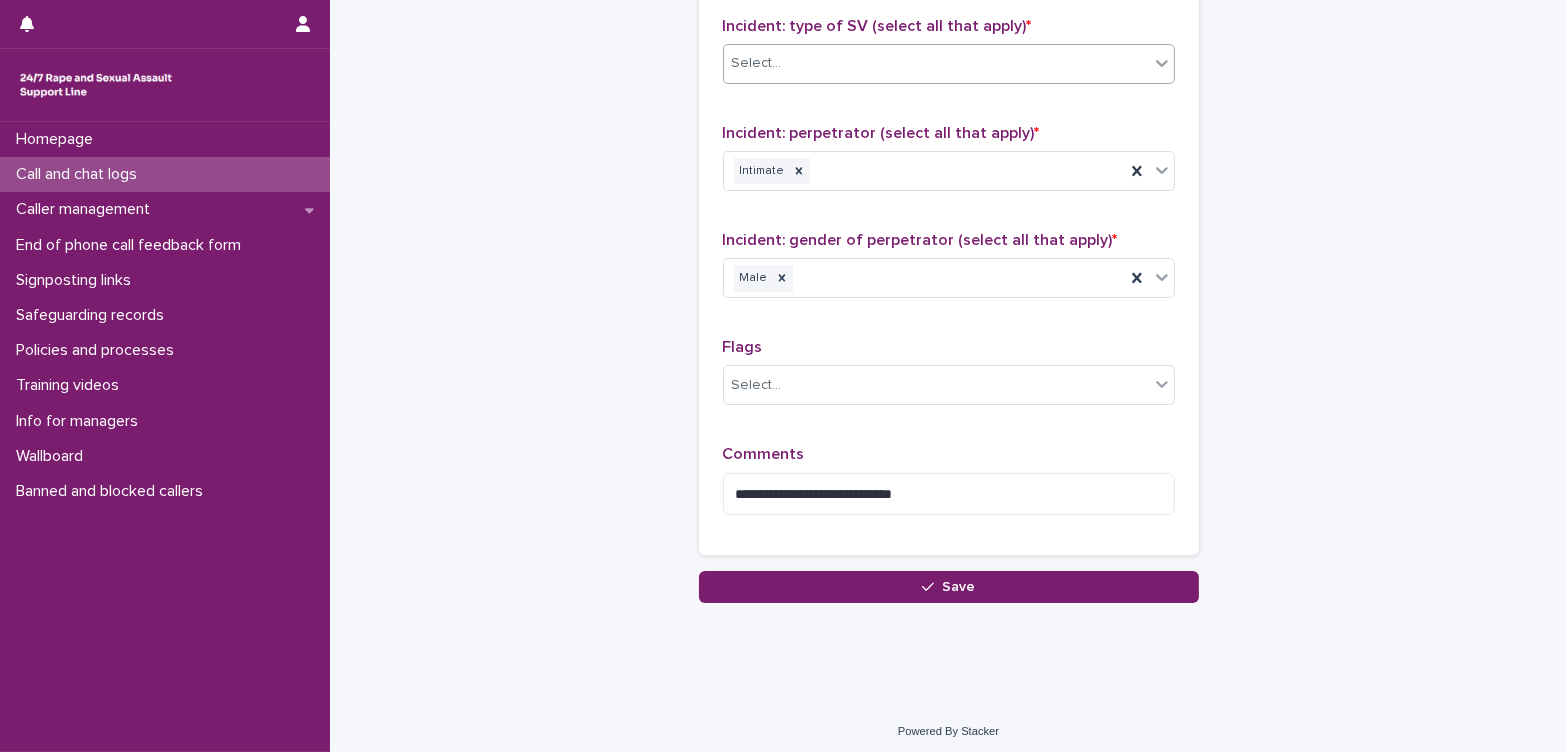click on "Select..." at bounding box center [949, 64] 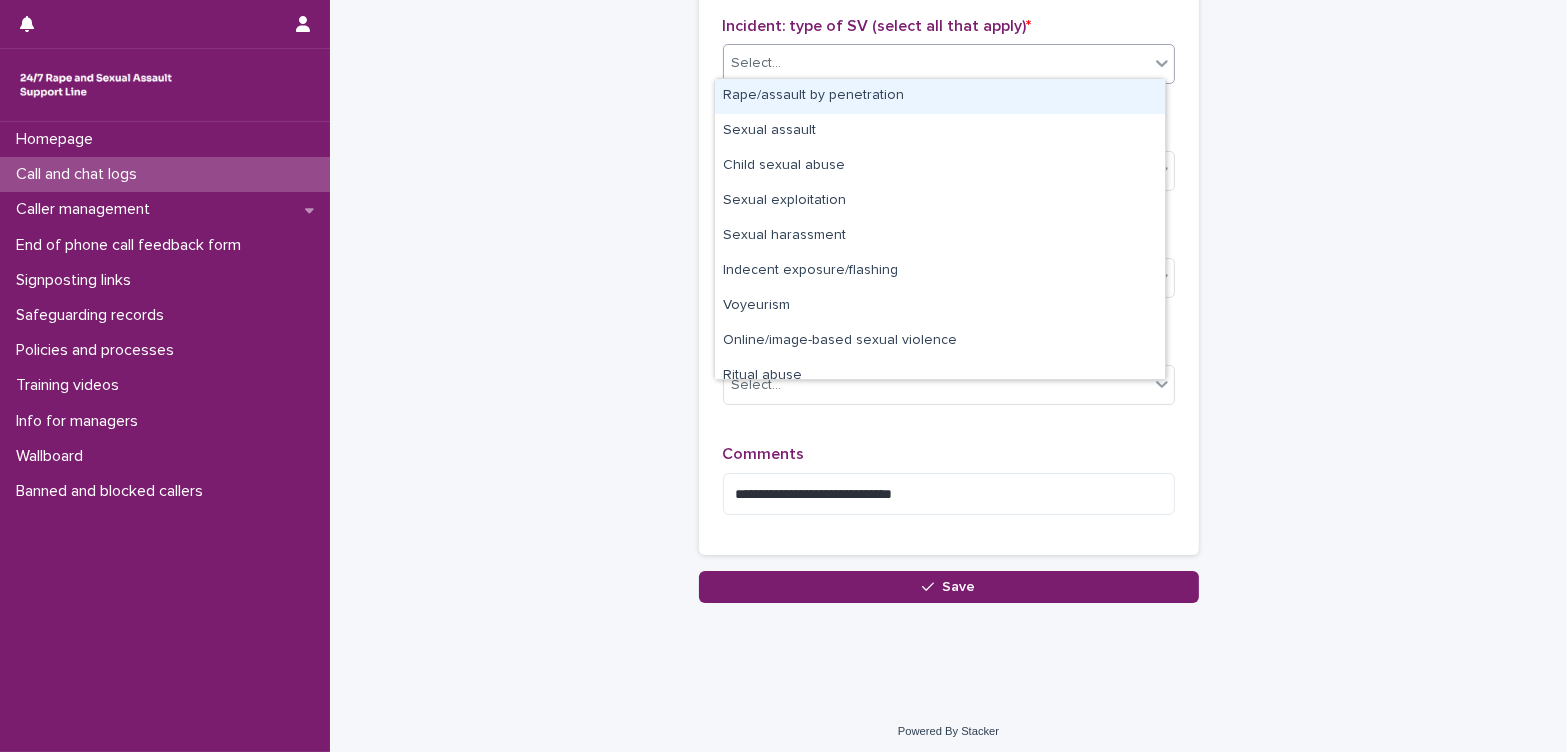 click on "Rape/assault by penetration" at bounding box center [940, 96] 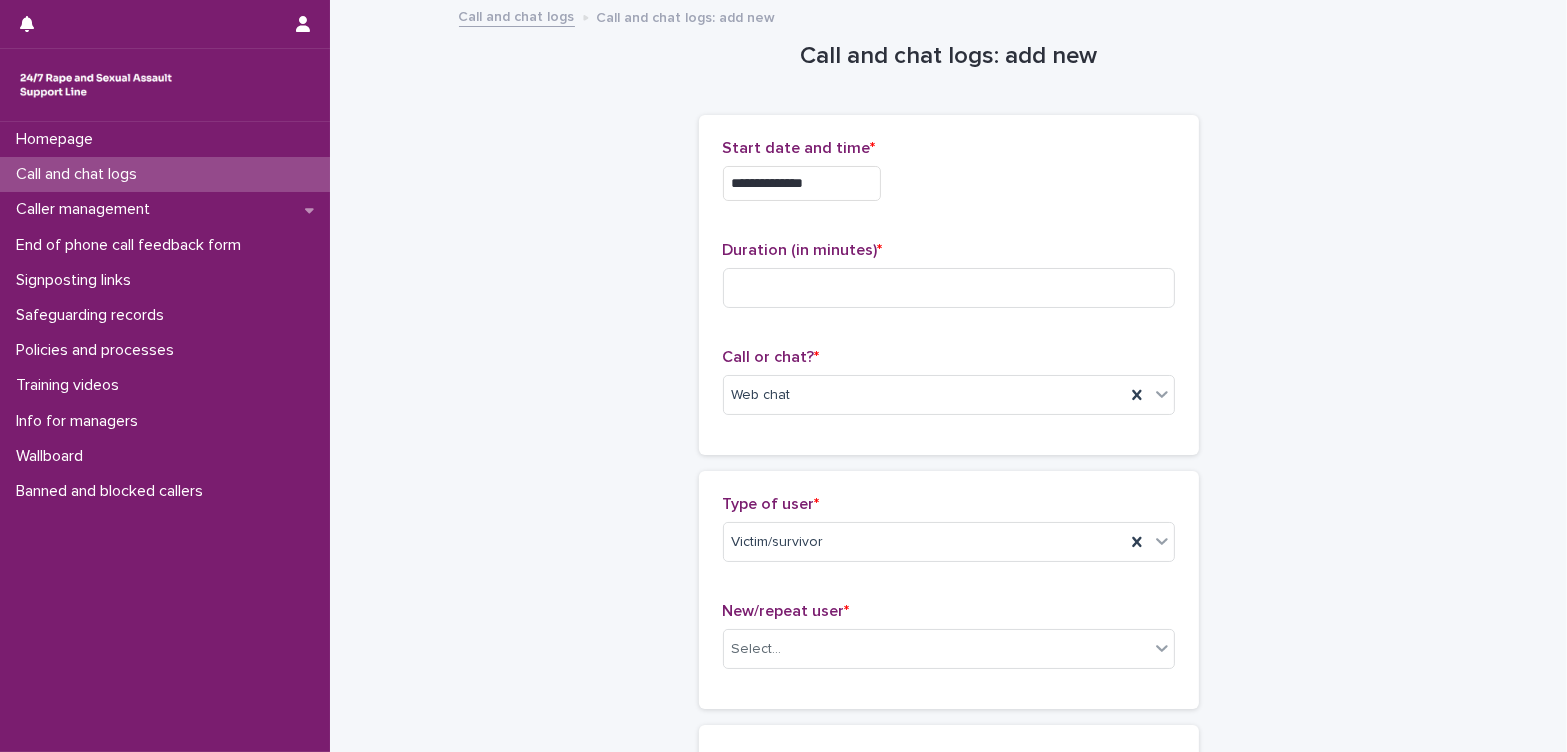 scroll, scrollTop: 333, scrollLeft: 0, axis: vertical 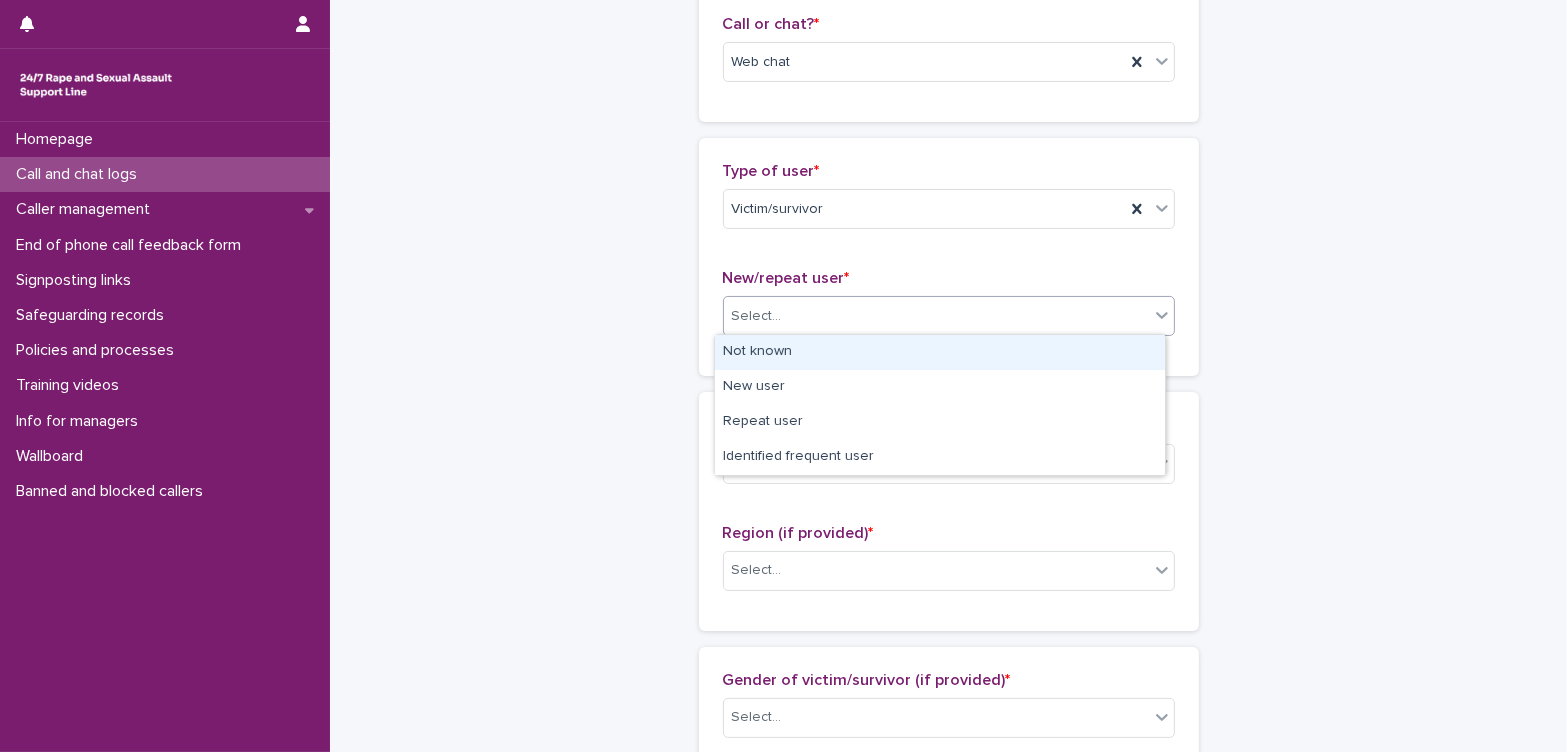 click on "Select..." at bounding box center [936, 316] 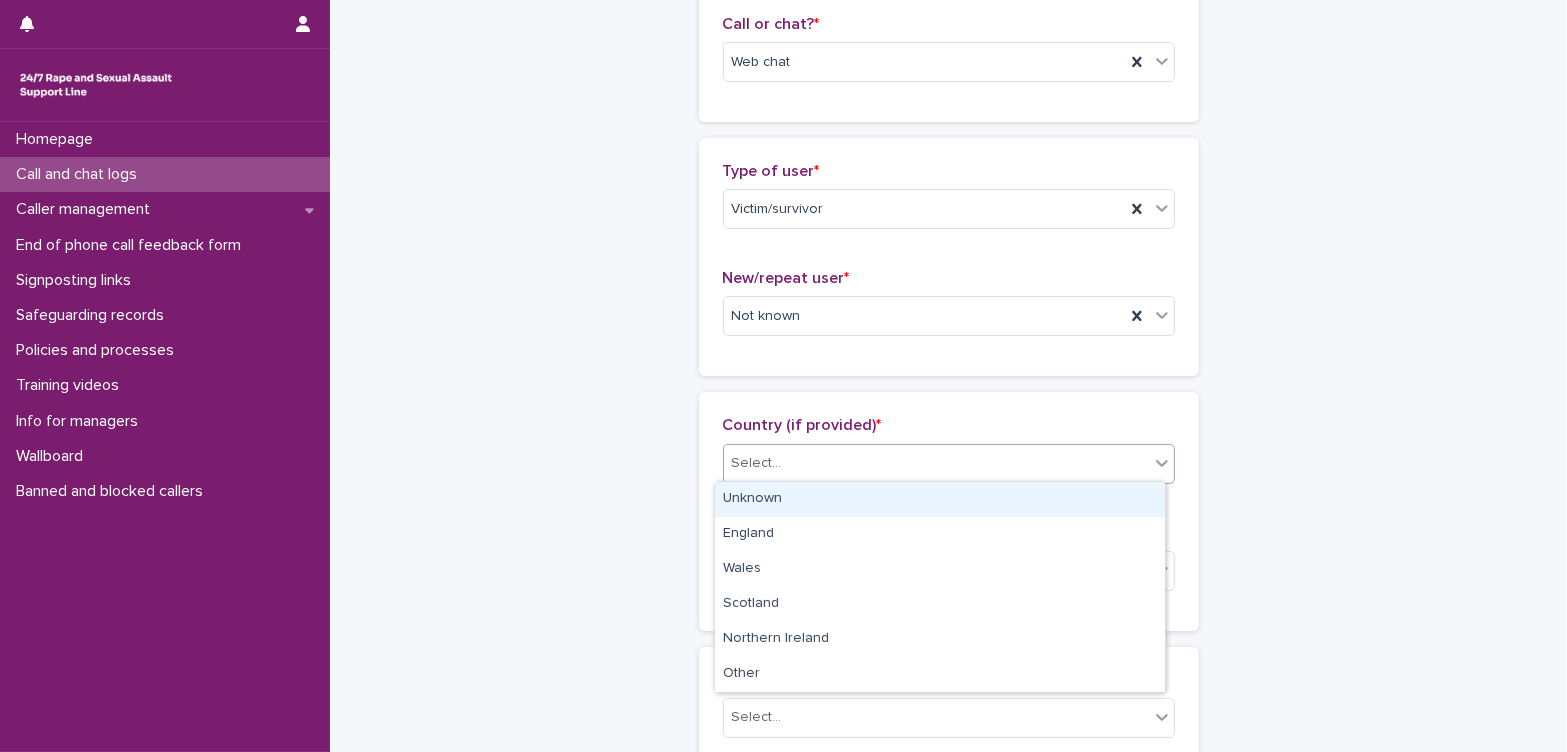 click on "Select..." at bounding box center (936, 463) 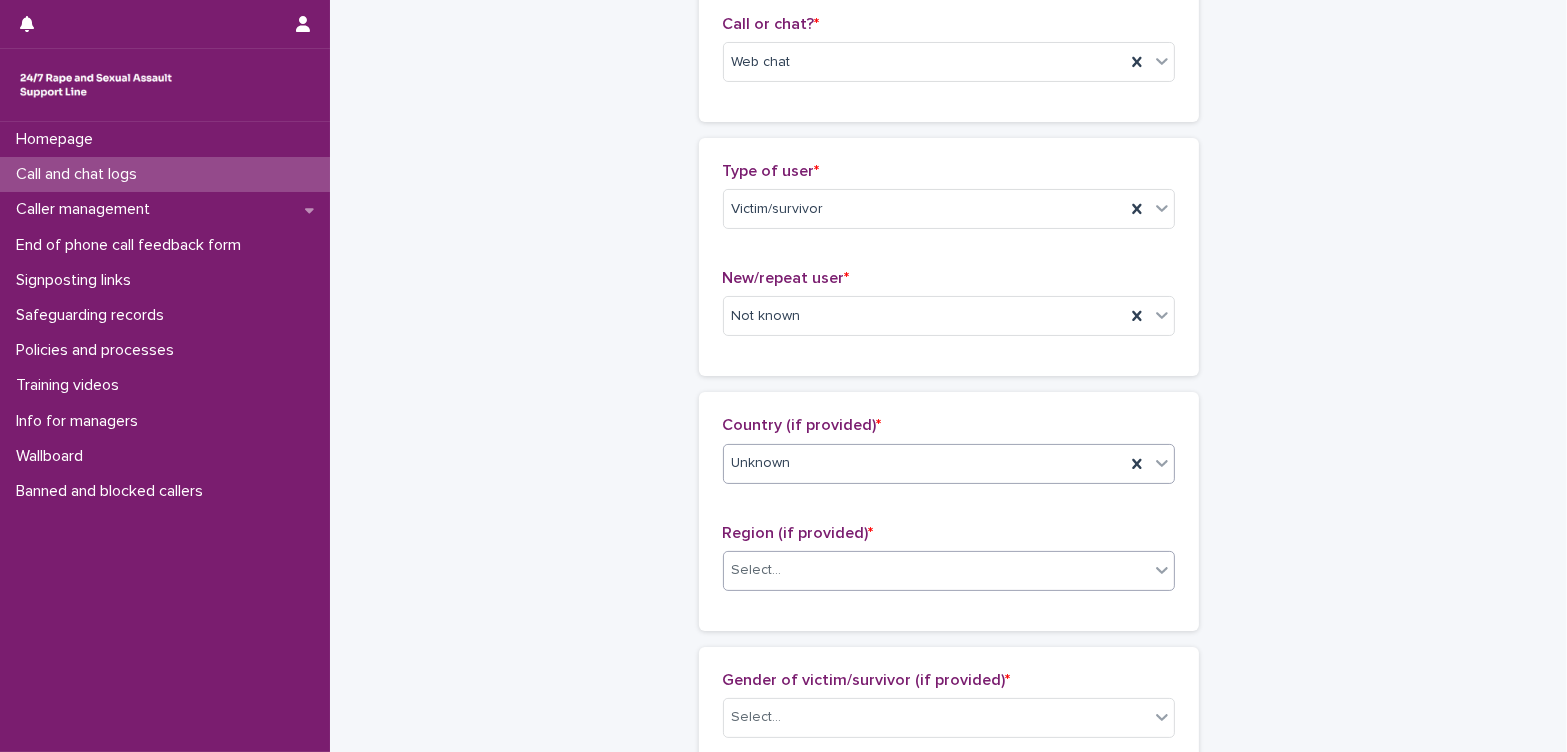 click on "Select..." at bounding box center [936, 570] 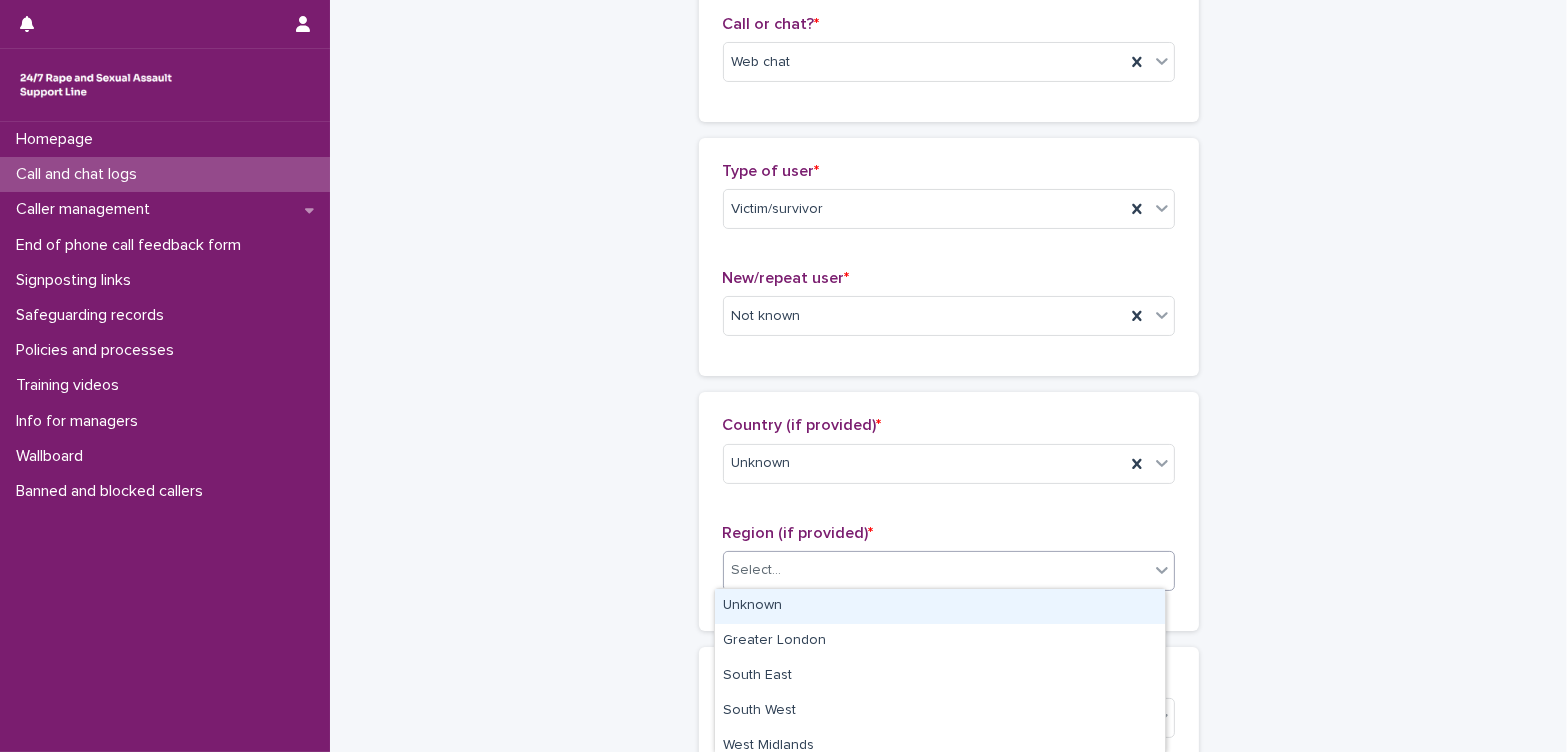 click on "Unknown" at bounding box center (940, 606) 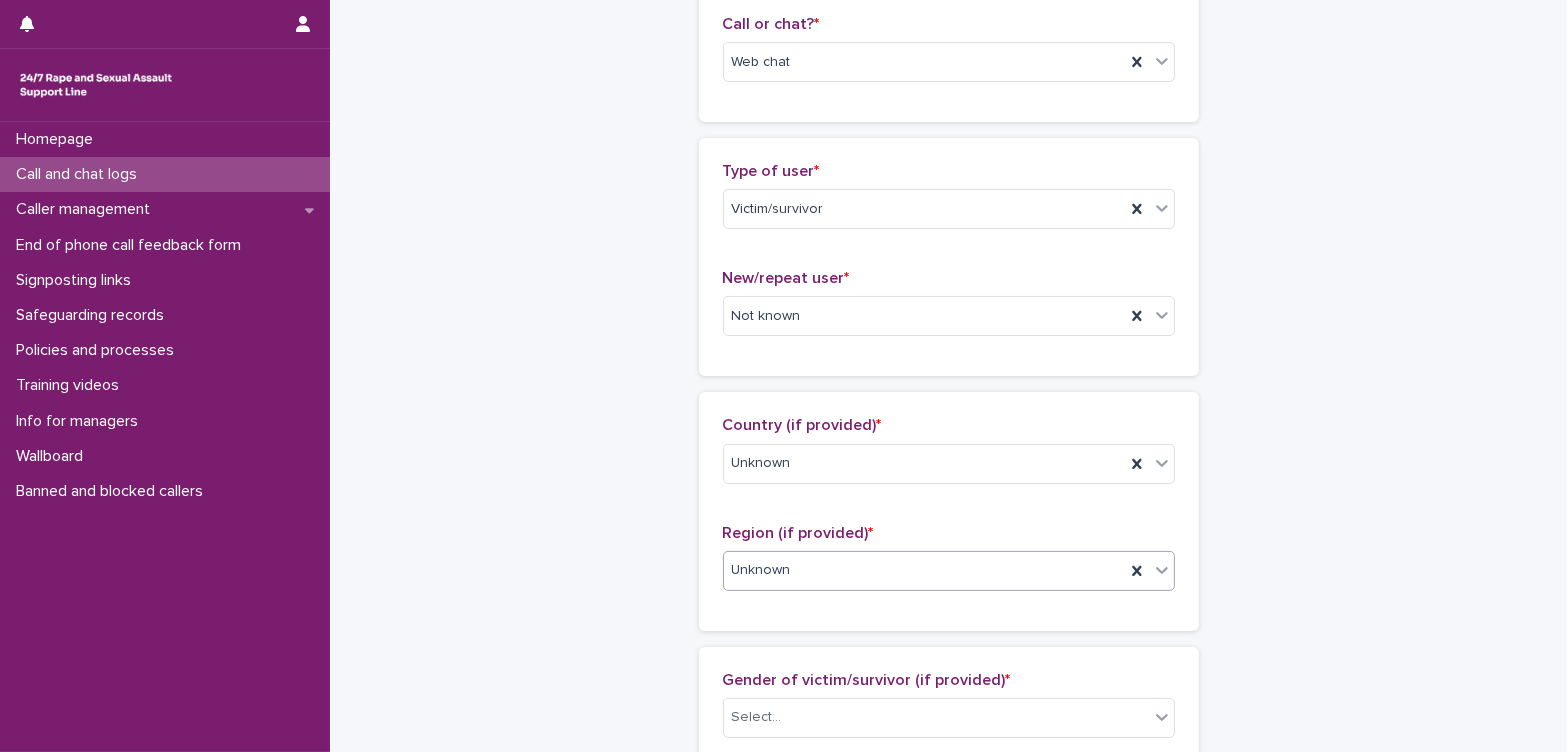 scroll, scrollTop: 666, scrollLeft: 0, axis: vertical 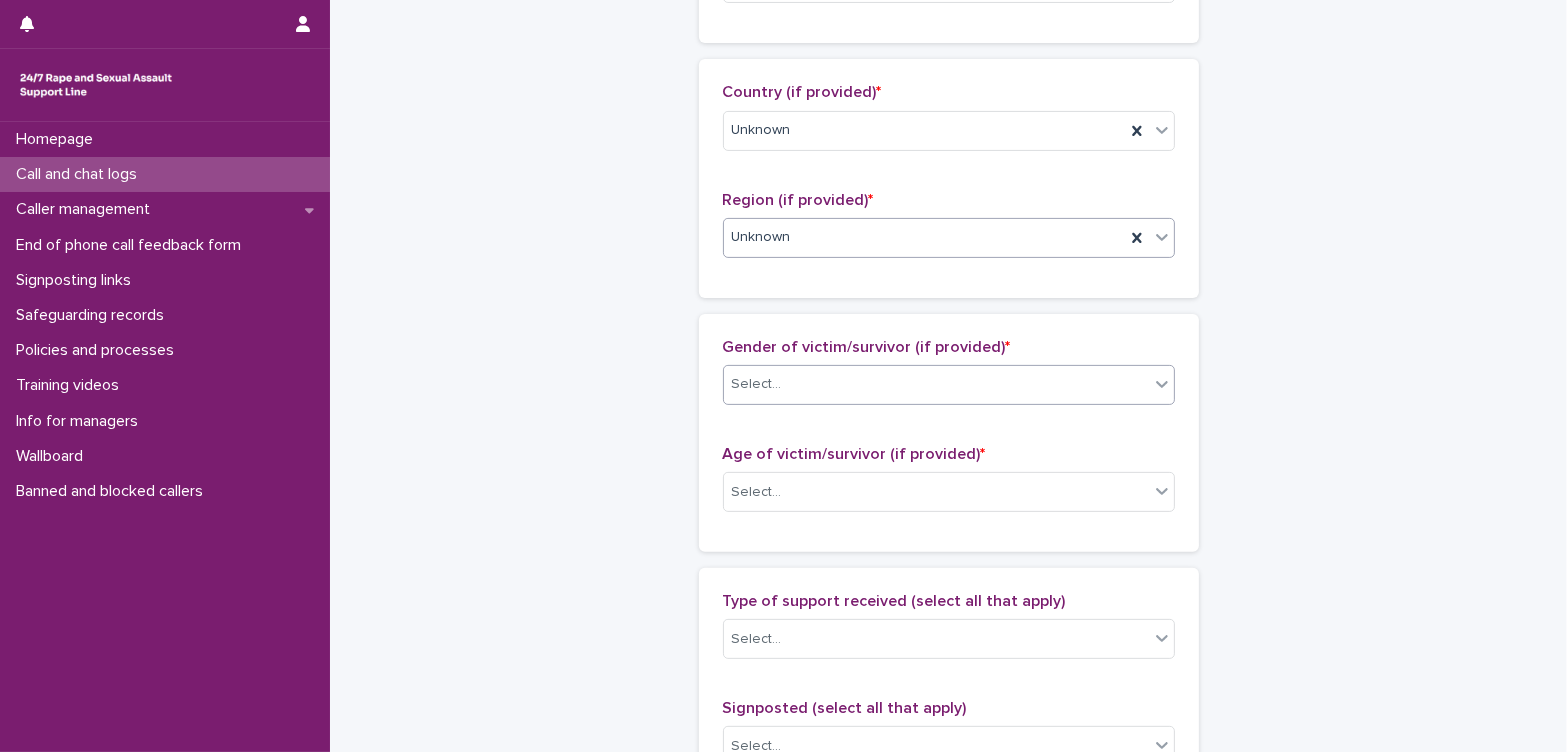 click on "Select..." at bounding box center [936, 384] 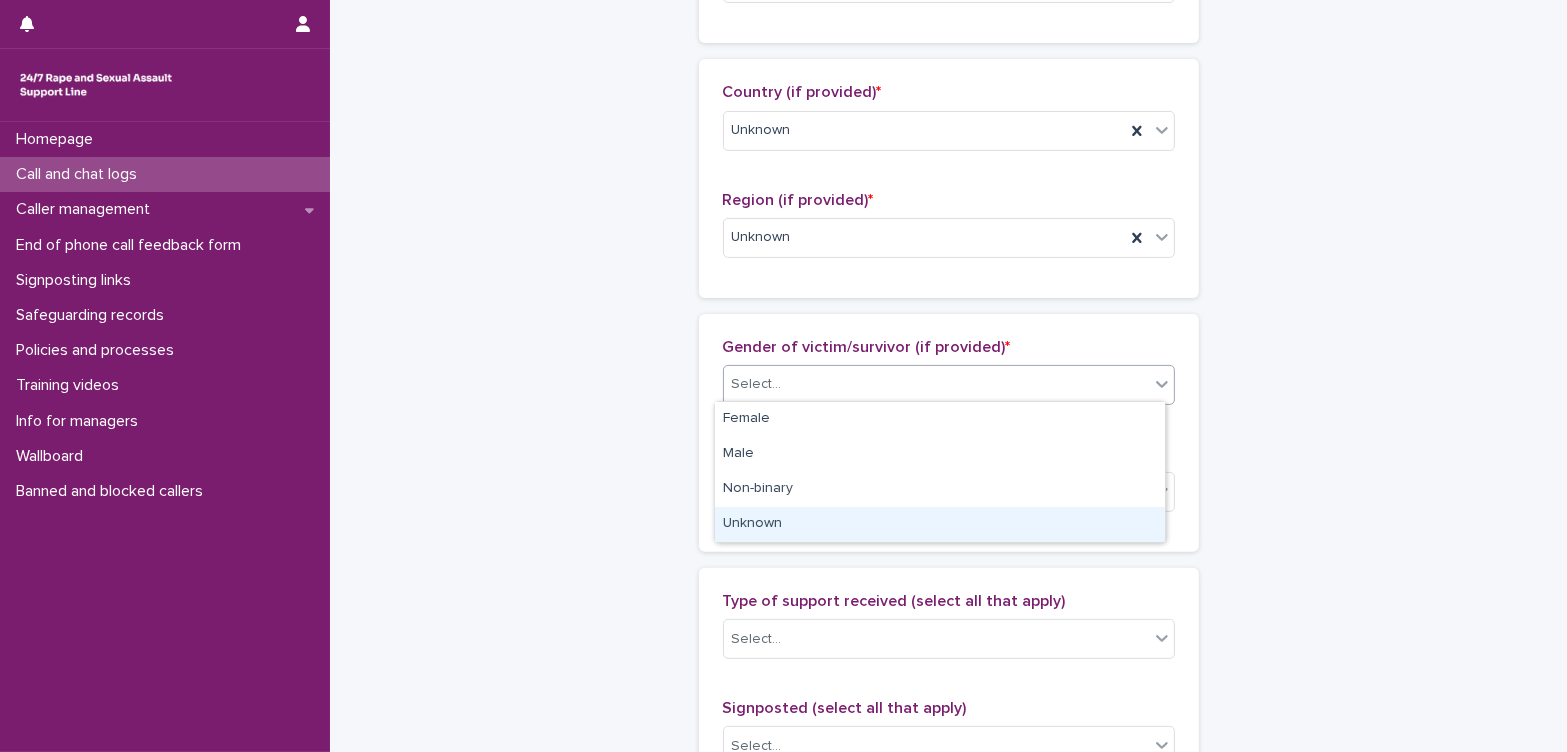 click on "Unknown" at bounding box center [940, 524] 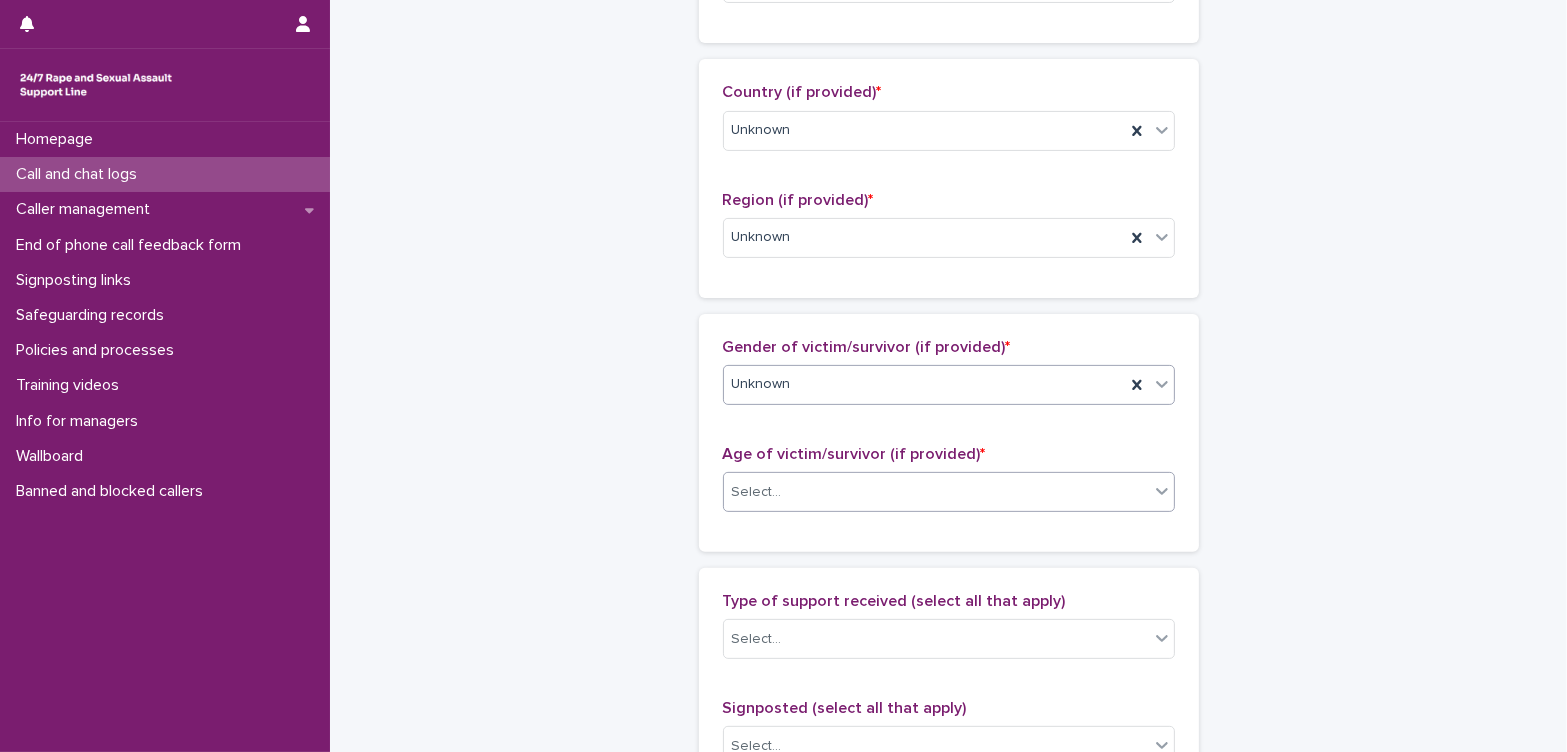 click on "Select..." at bounding box center [936, 492] 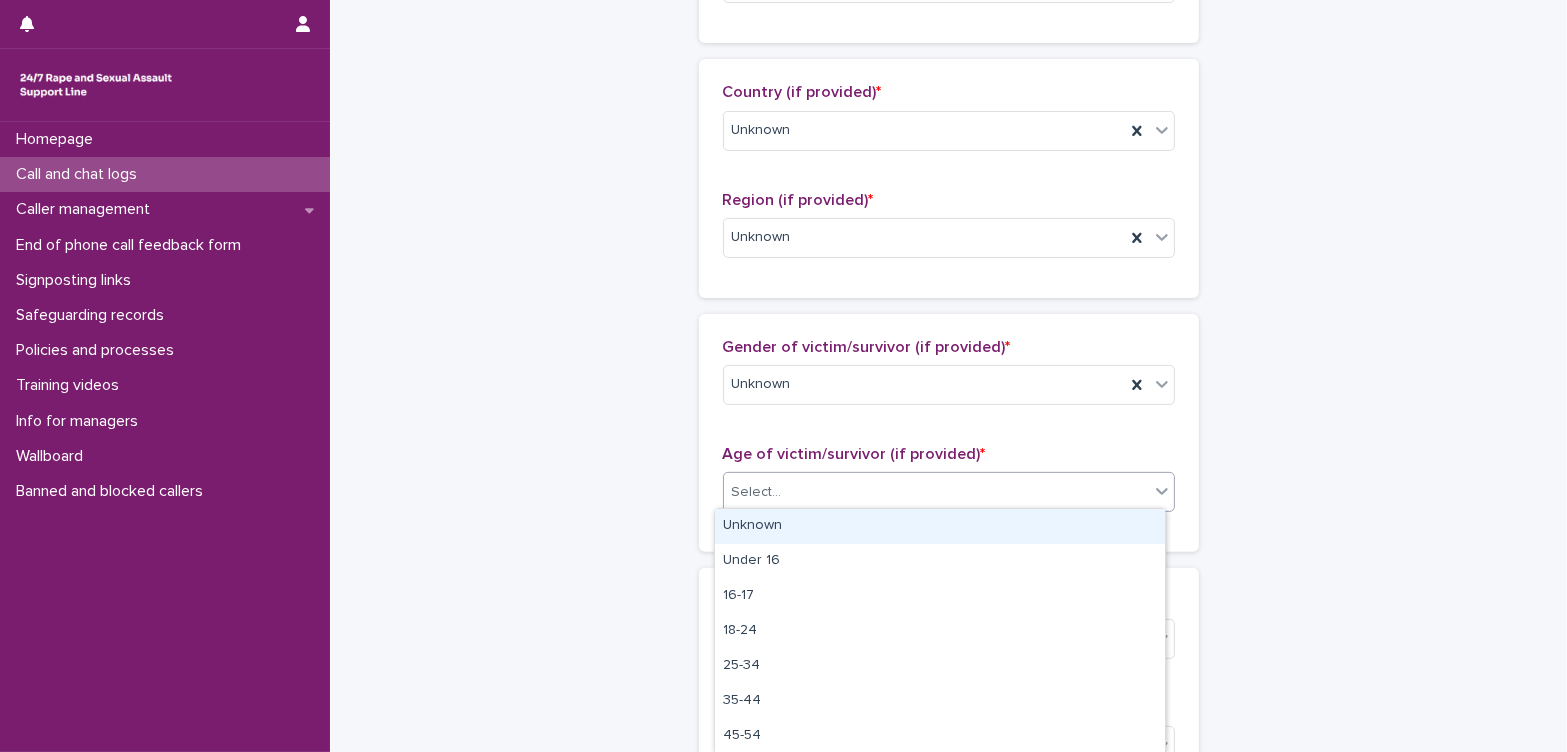 click on "Unknown" at bounding box center [940, 526] 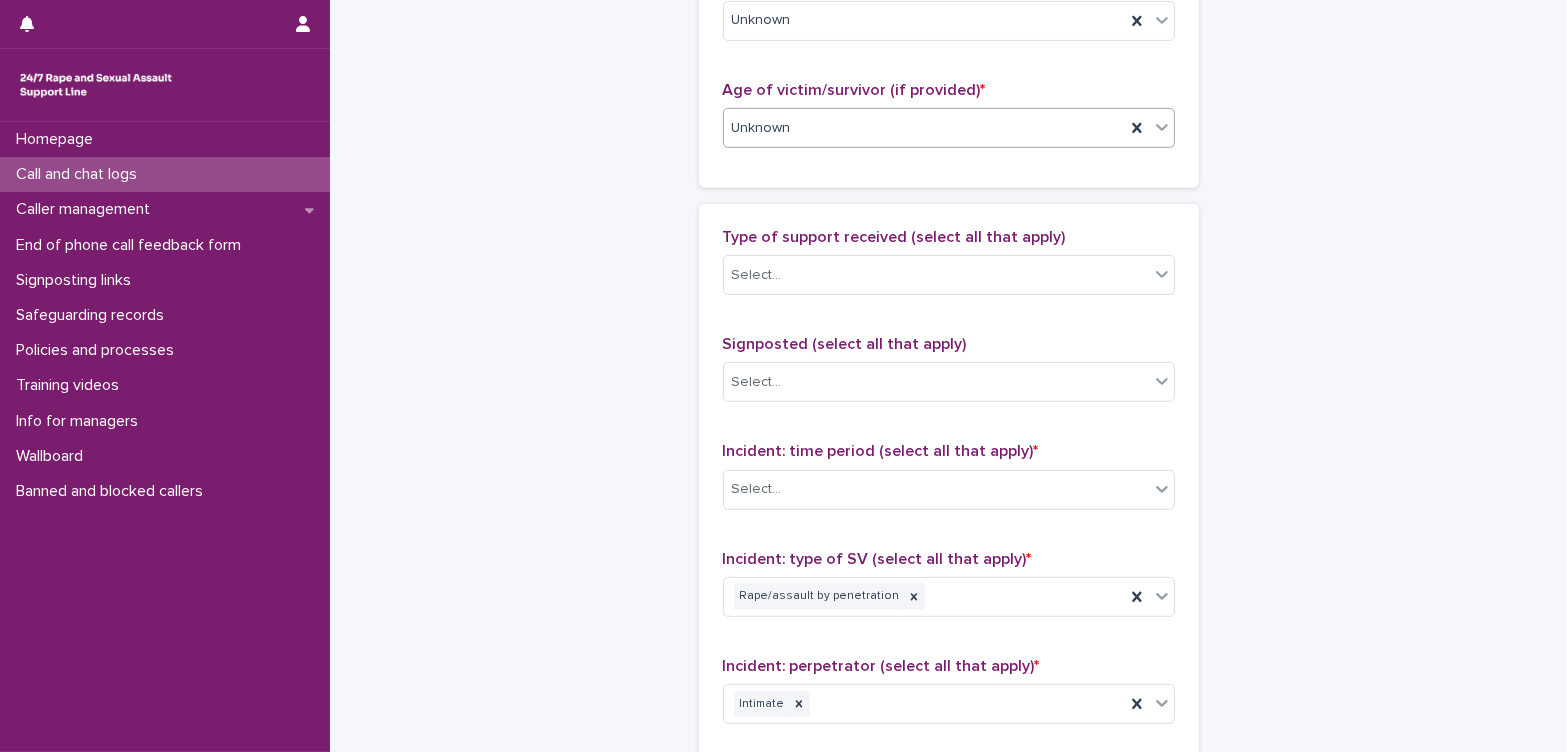 scroll, scrollTop: 1110, scrollLeft: 0, axis: vertical 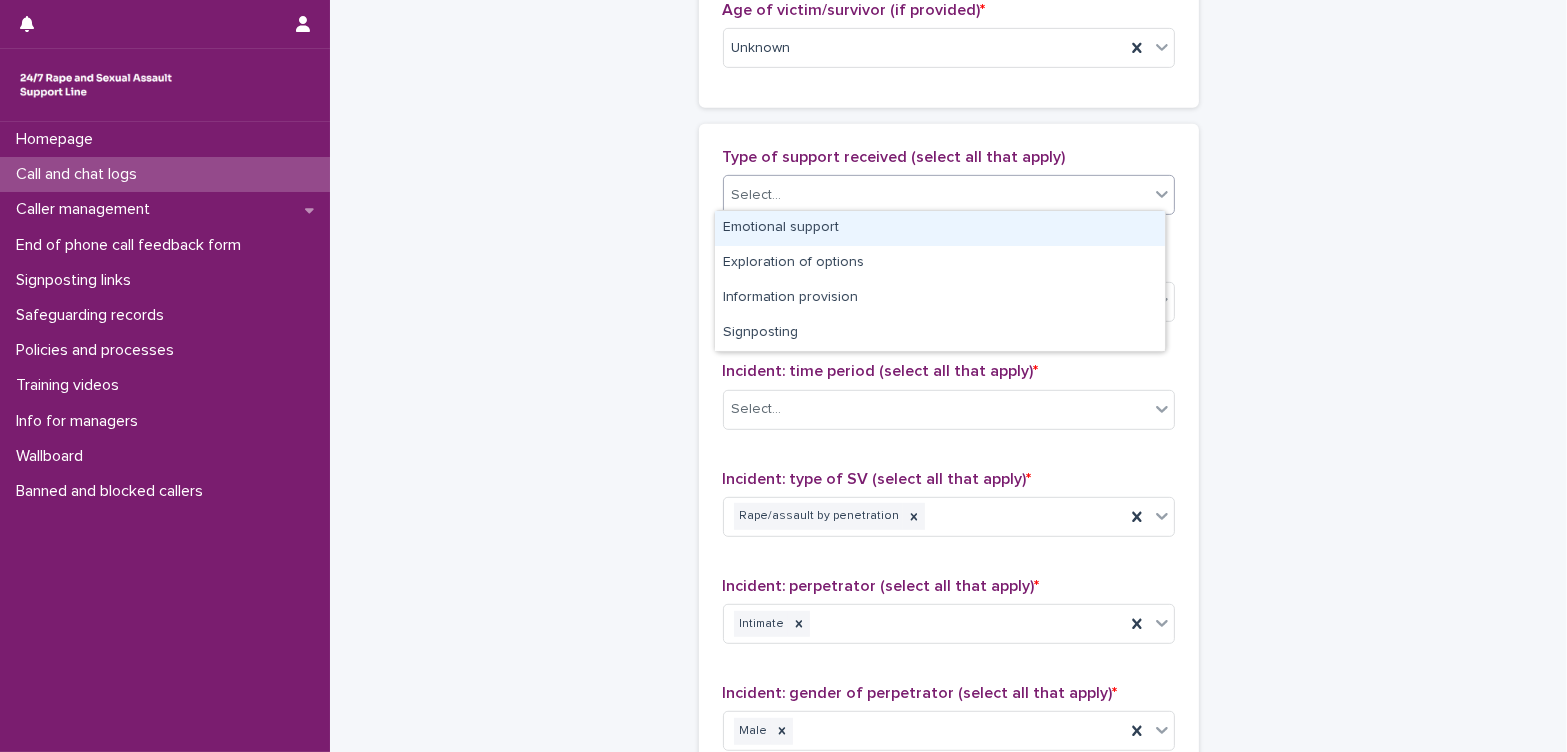 click on "Select..." at bounding box center [936, 195] 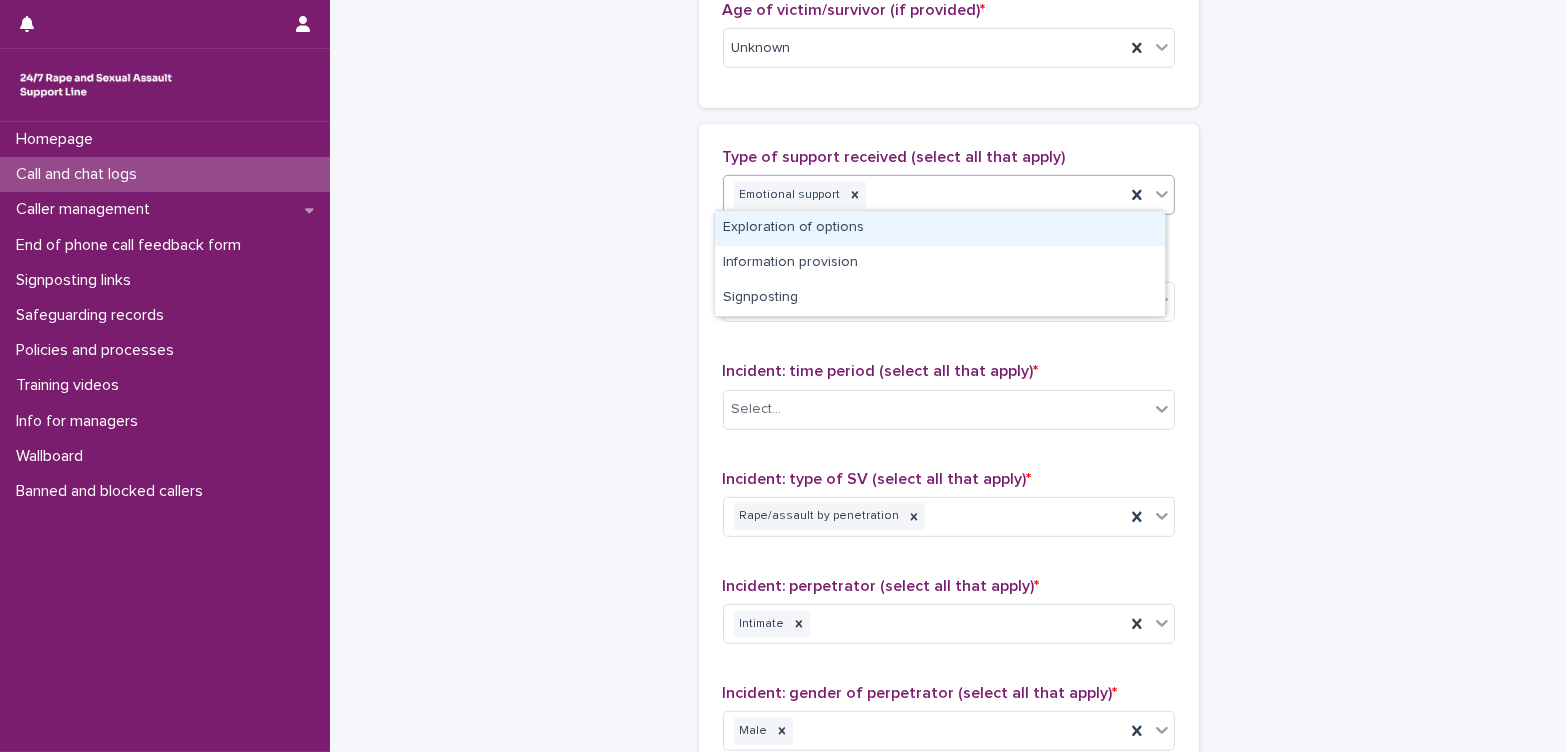 click on "Emotional support" at bounding box center [924, 195] 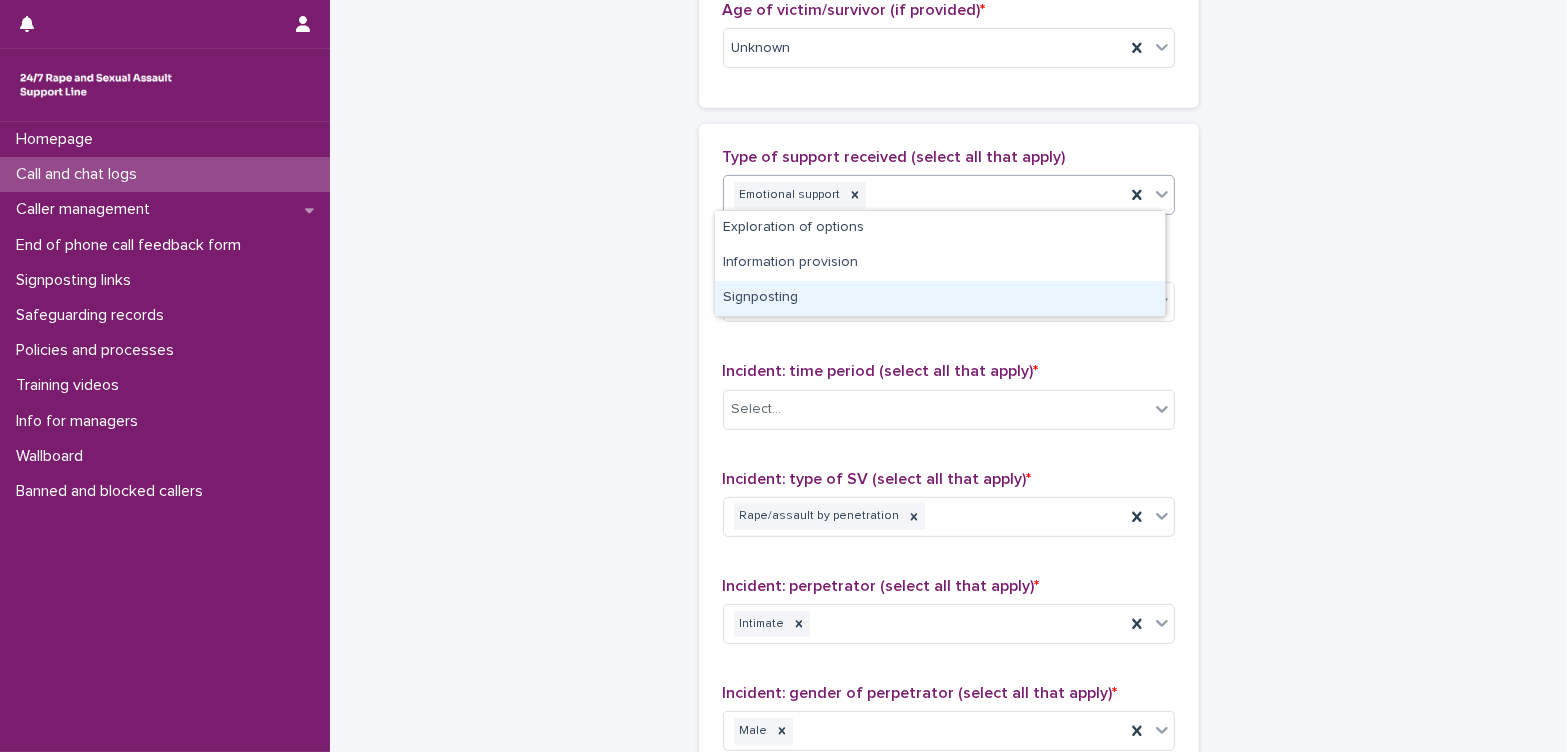 click on "Signposting" at bounding box center (940, 298) 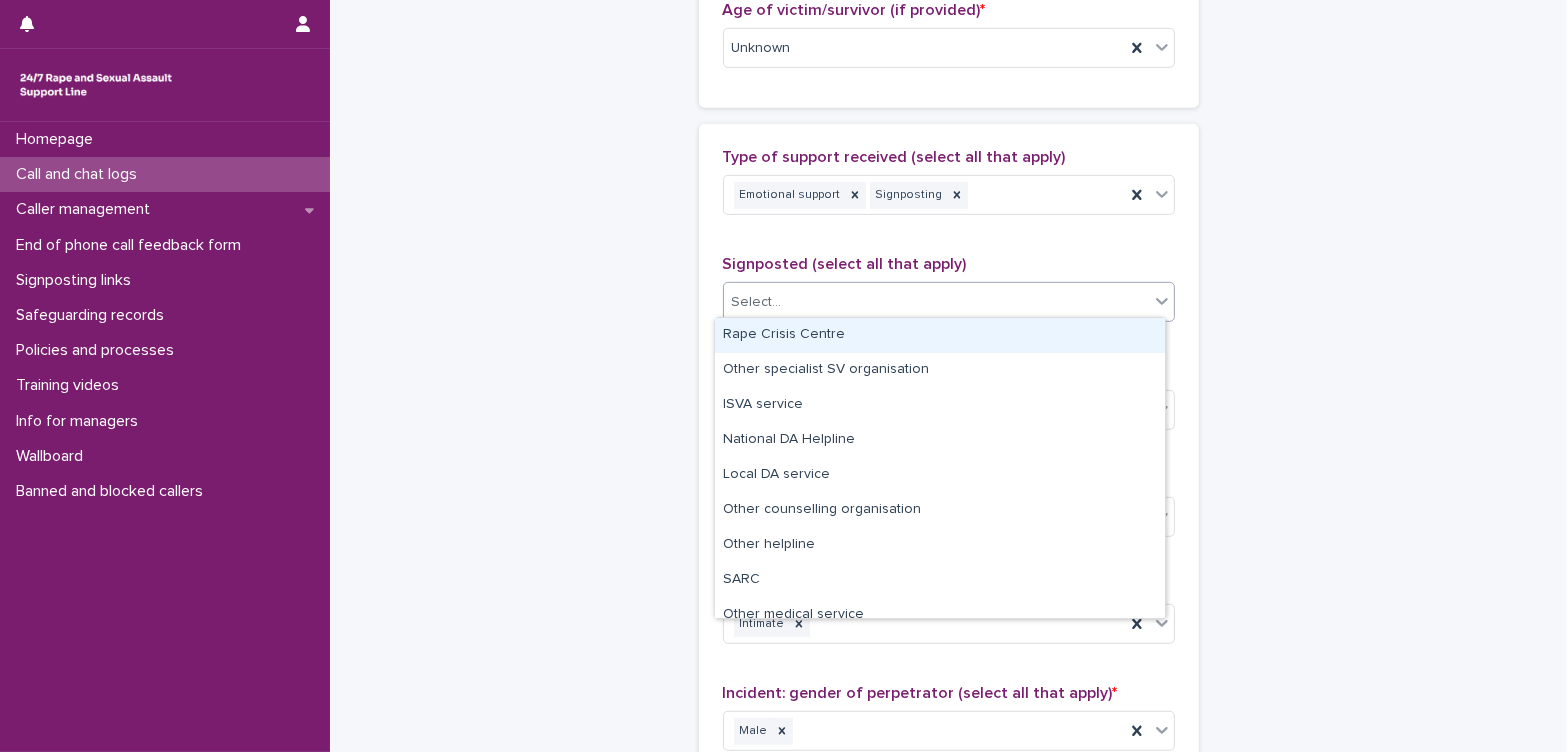 click on "Select..." at bounding box center (936, 302) 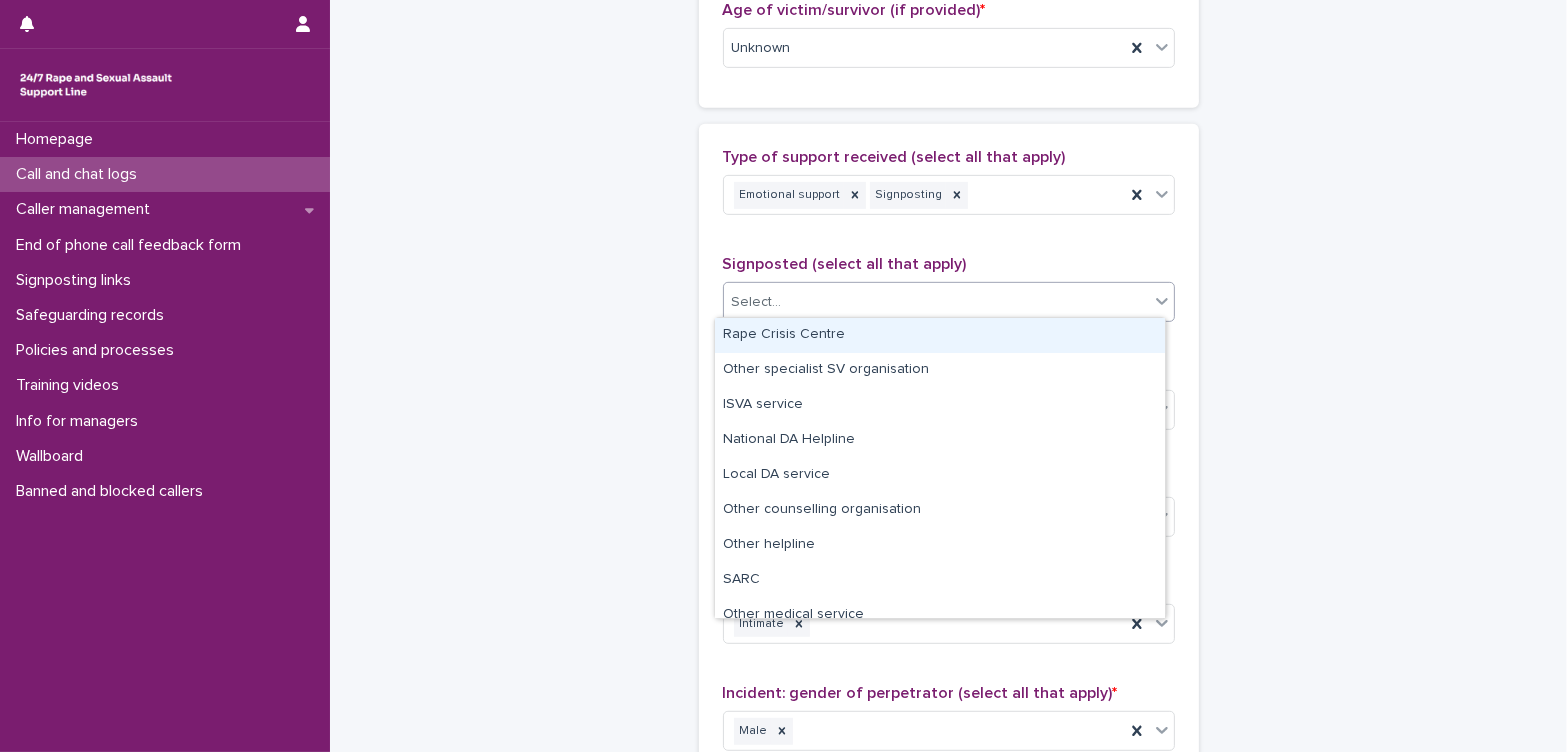 click on "Rape Crisis Centre" at bounding box center [940, 335] 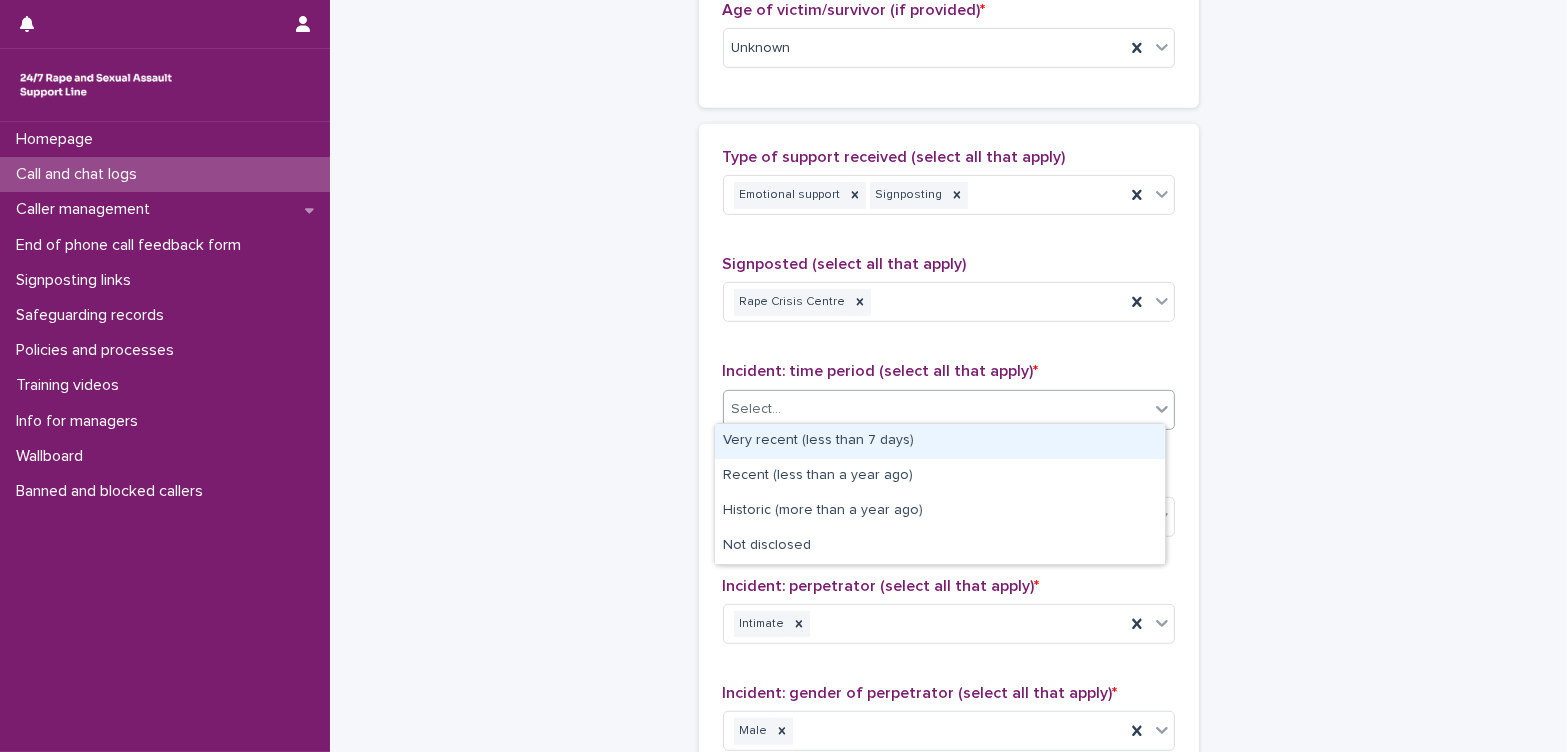 click on "Select..." at bounding box center [936, 409] 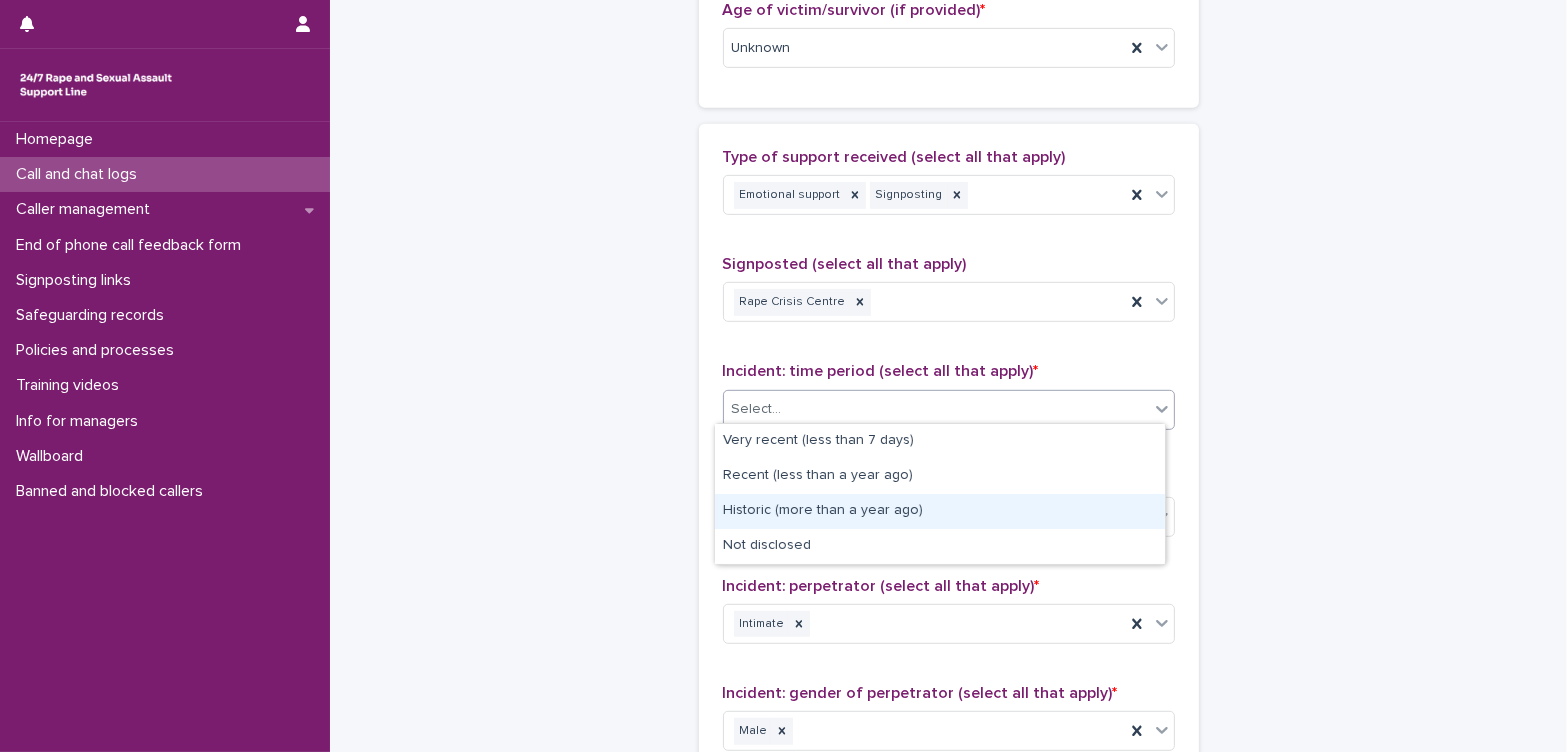 click on "Historic (more than a year ago)" at bounding box center (940, 511) 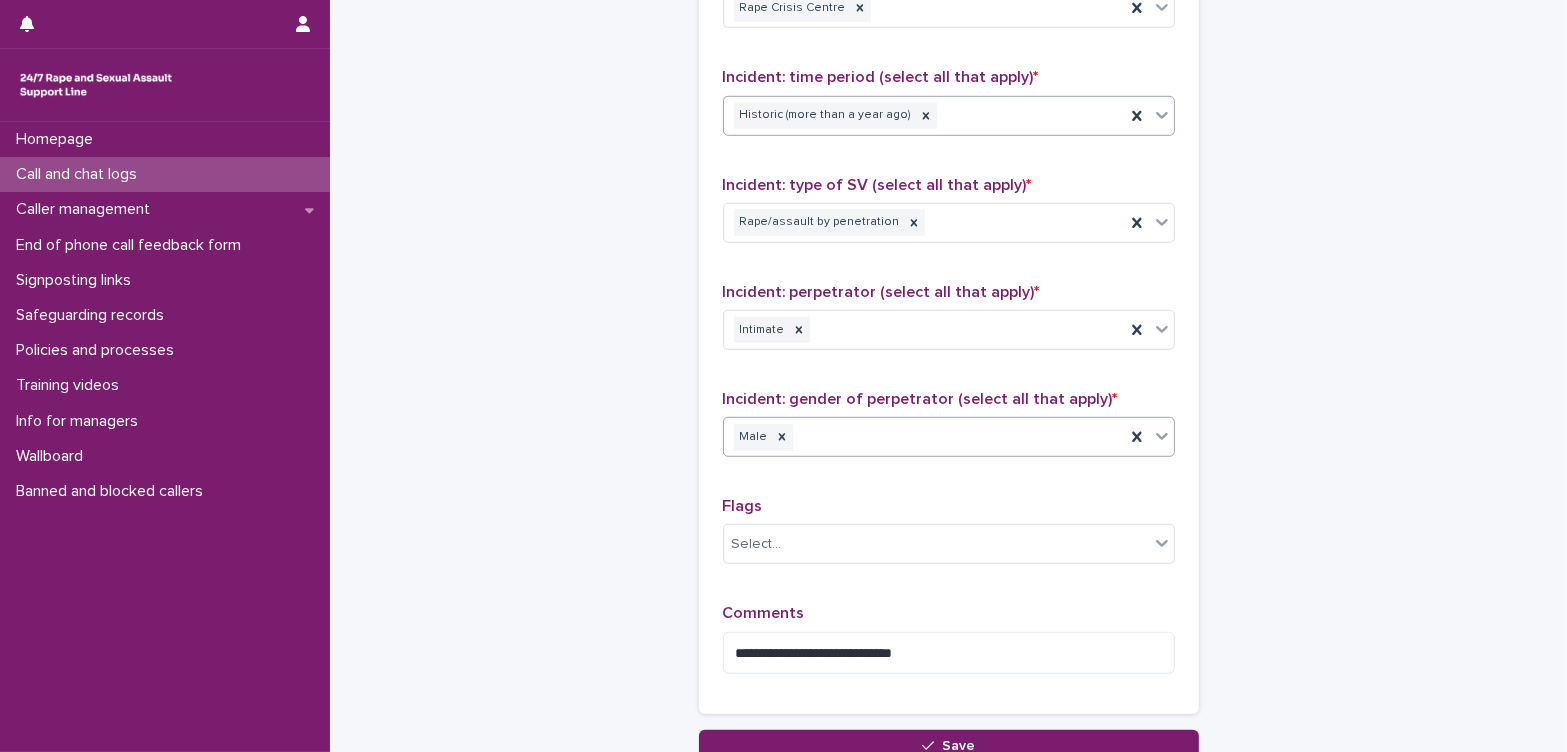 scroll, scrollTop: 1444, scrollLeft: 0, axis: vertical 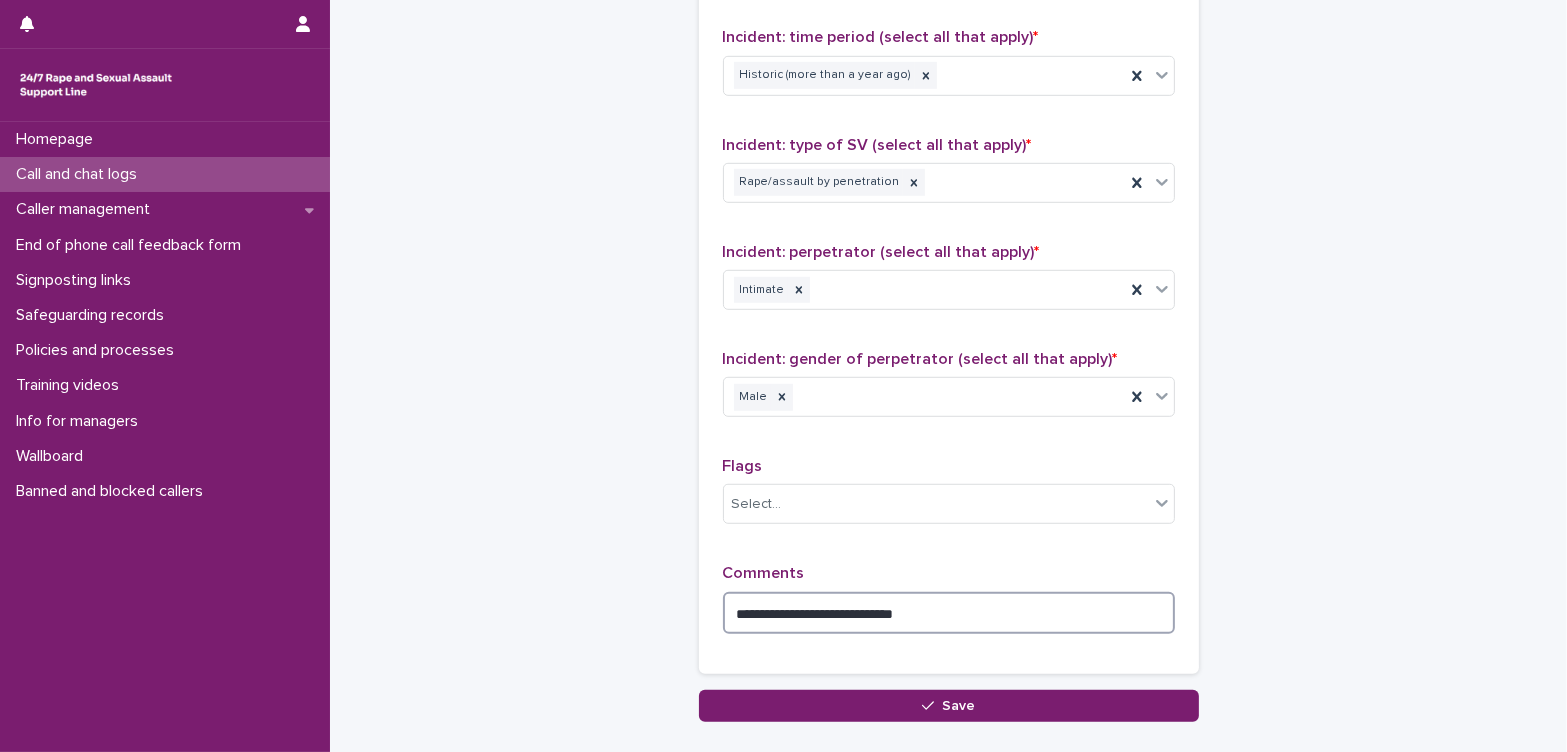 click on "**********" at bounding box center [949, 613] 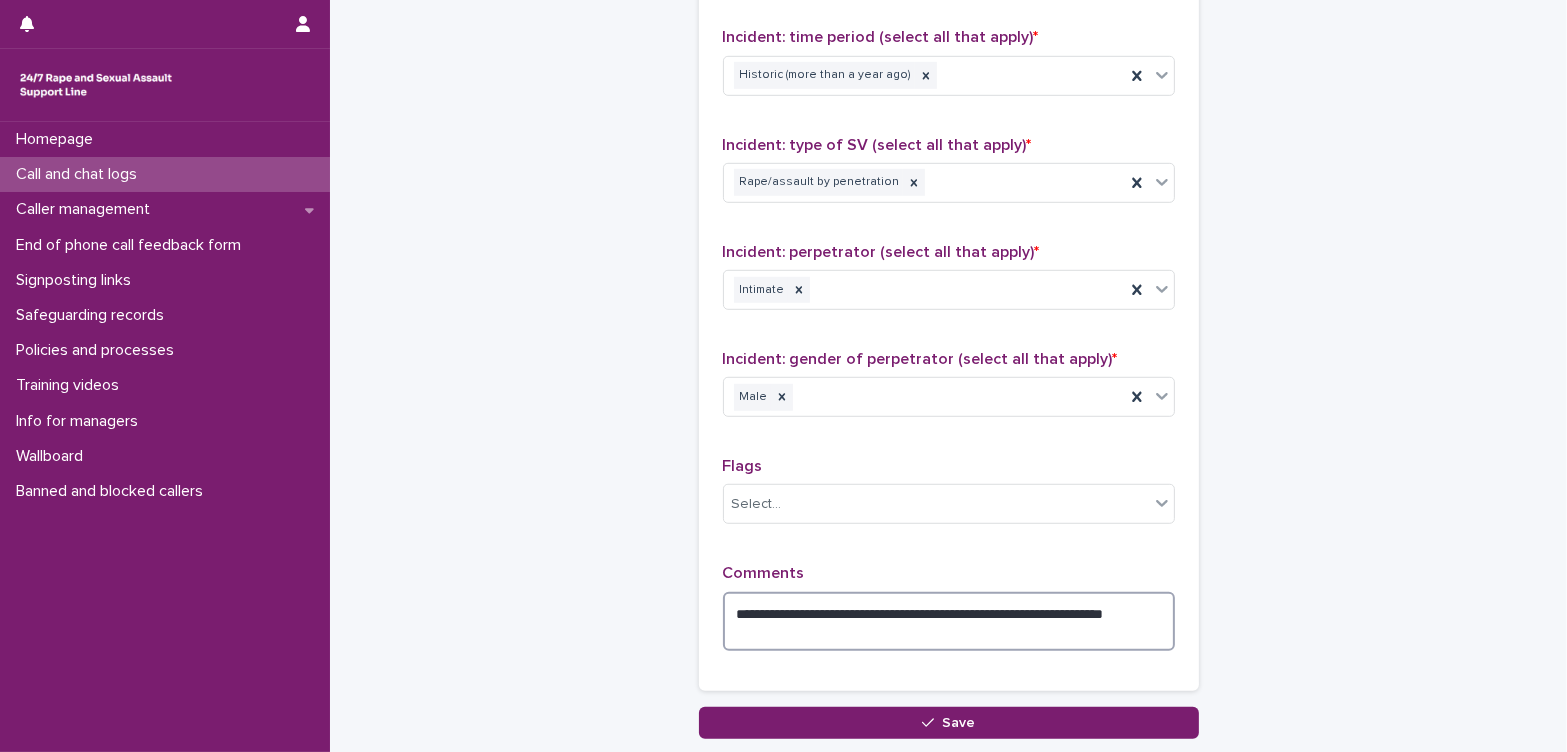 click on "**********" at bounding box center [949, 622] 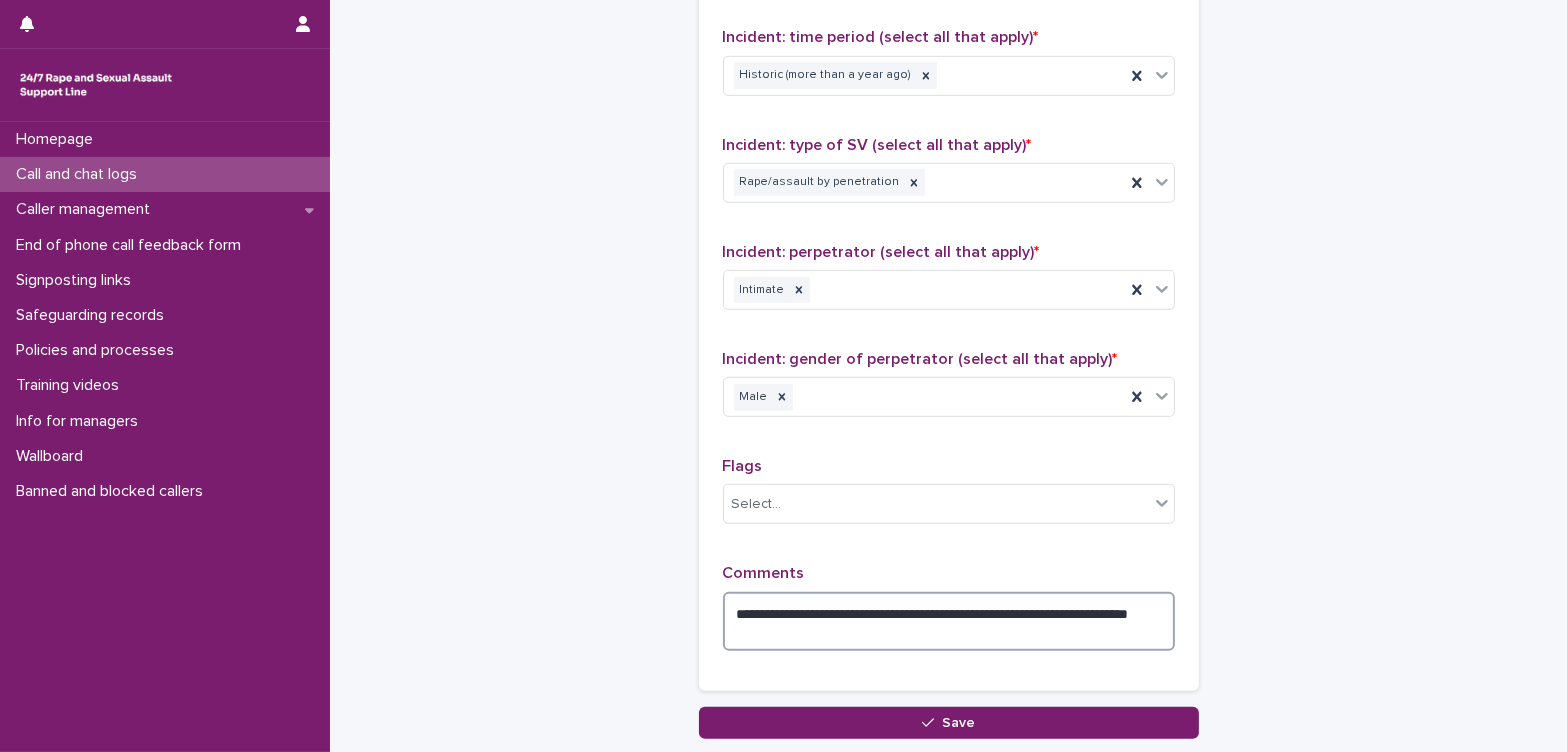 click on "**********" at bounding box center (949, 622) 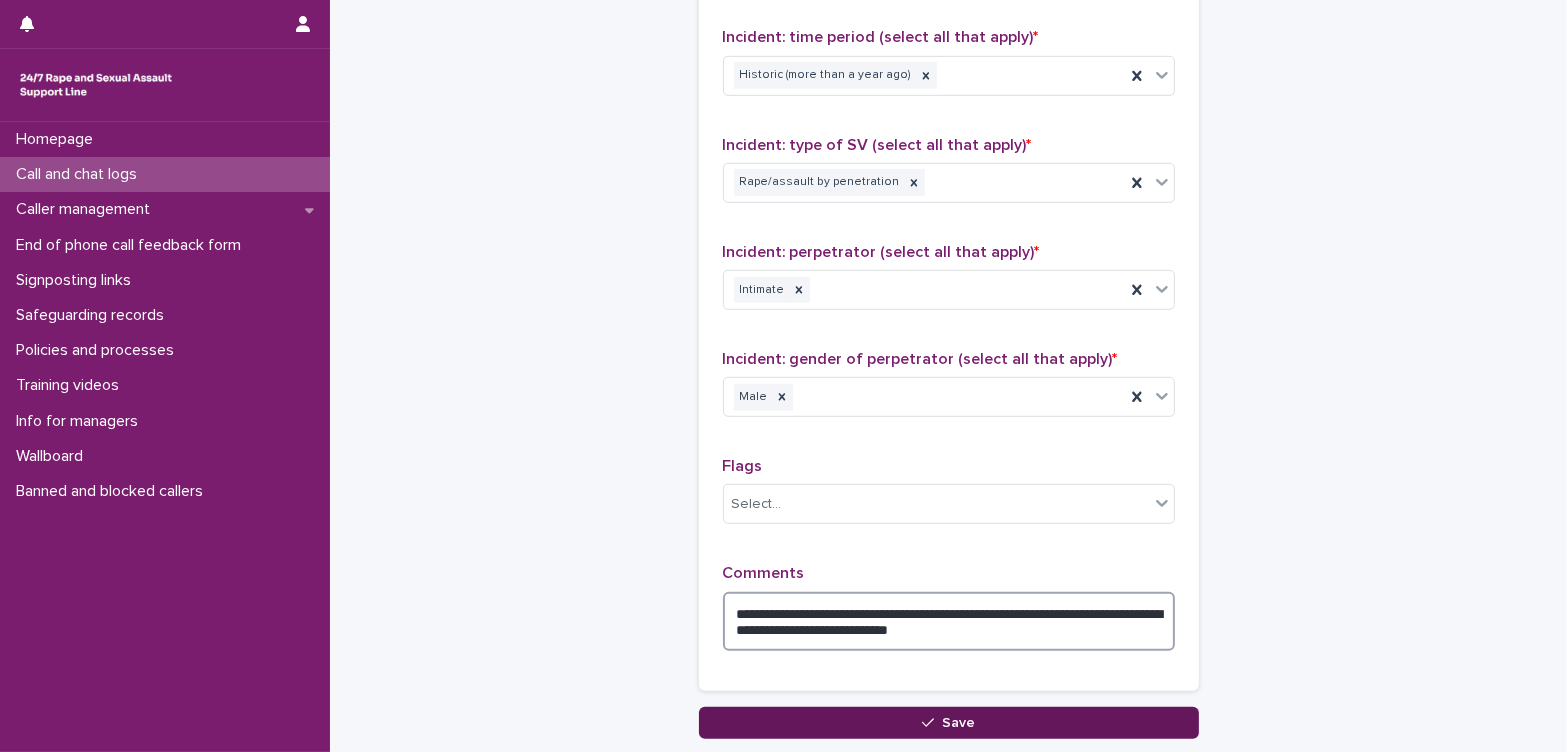 type on "**********" 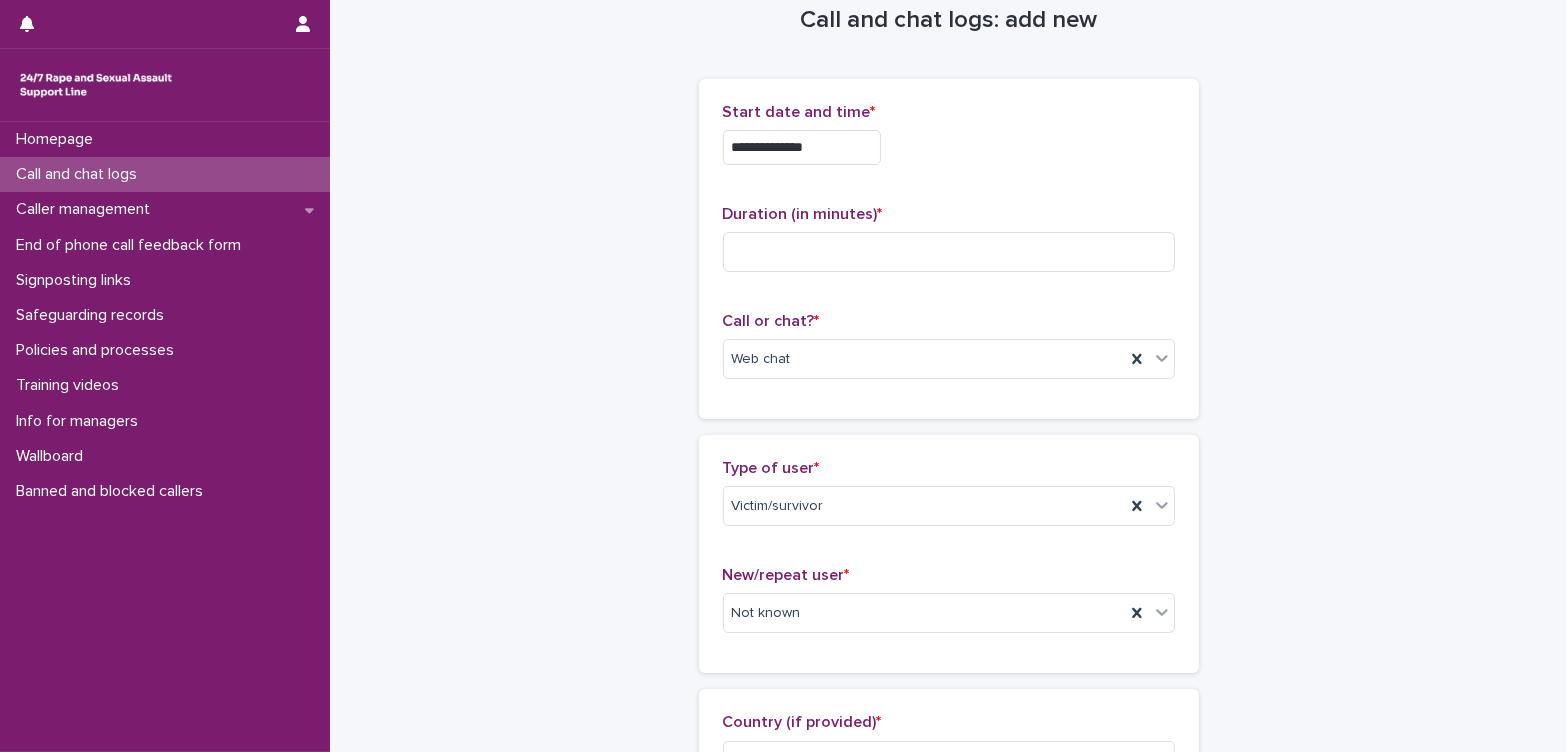 scroll, scrollTop: 0, scrollLeft: 0, axis: both 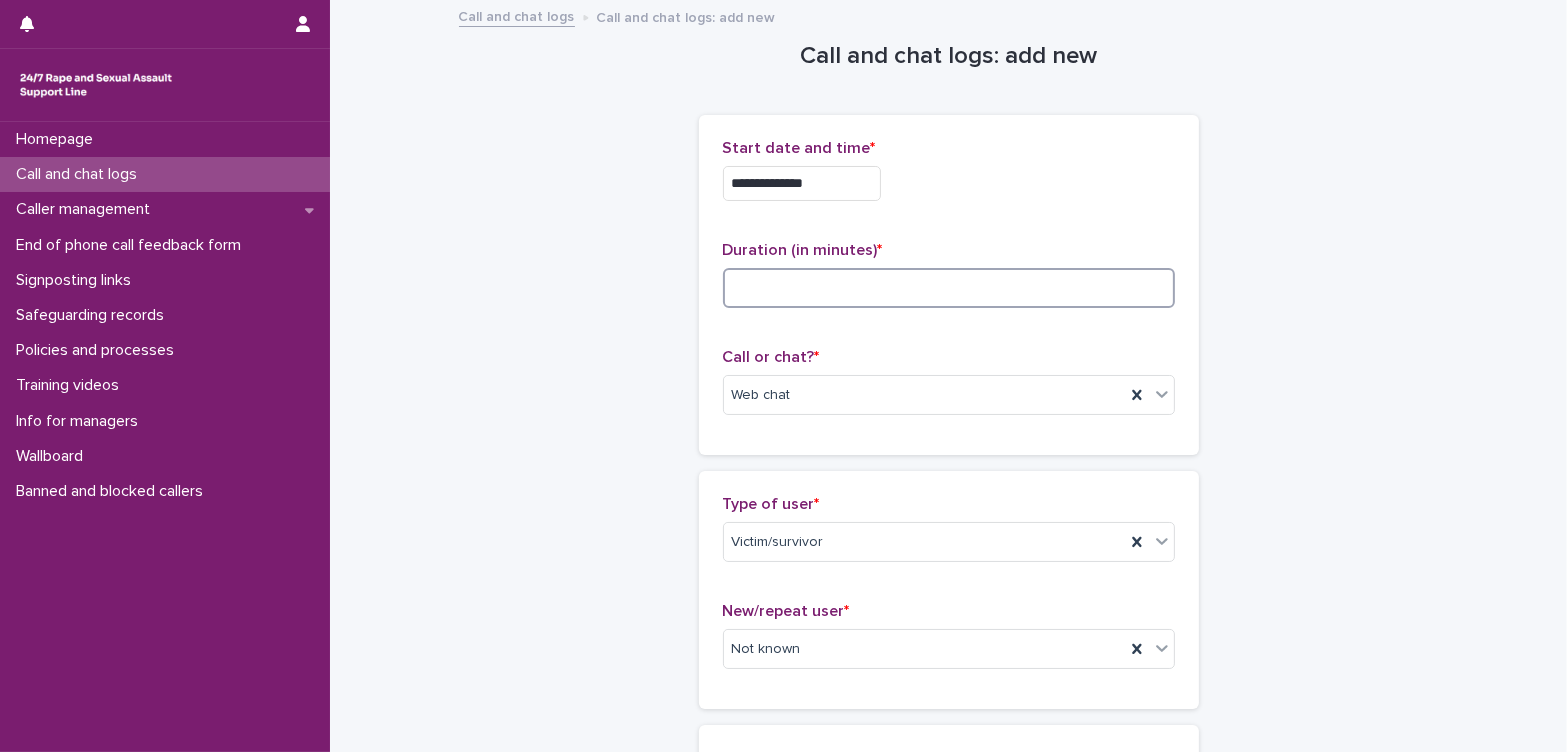 click at bounding box center [949, 288] 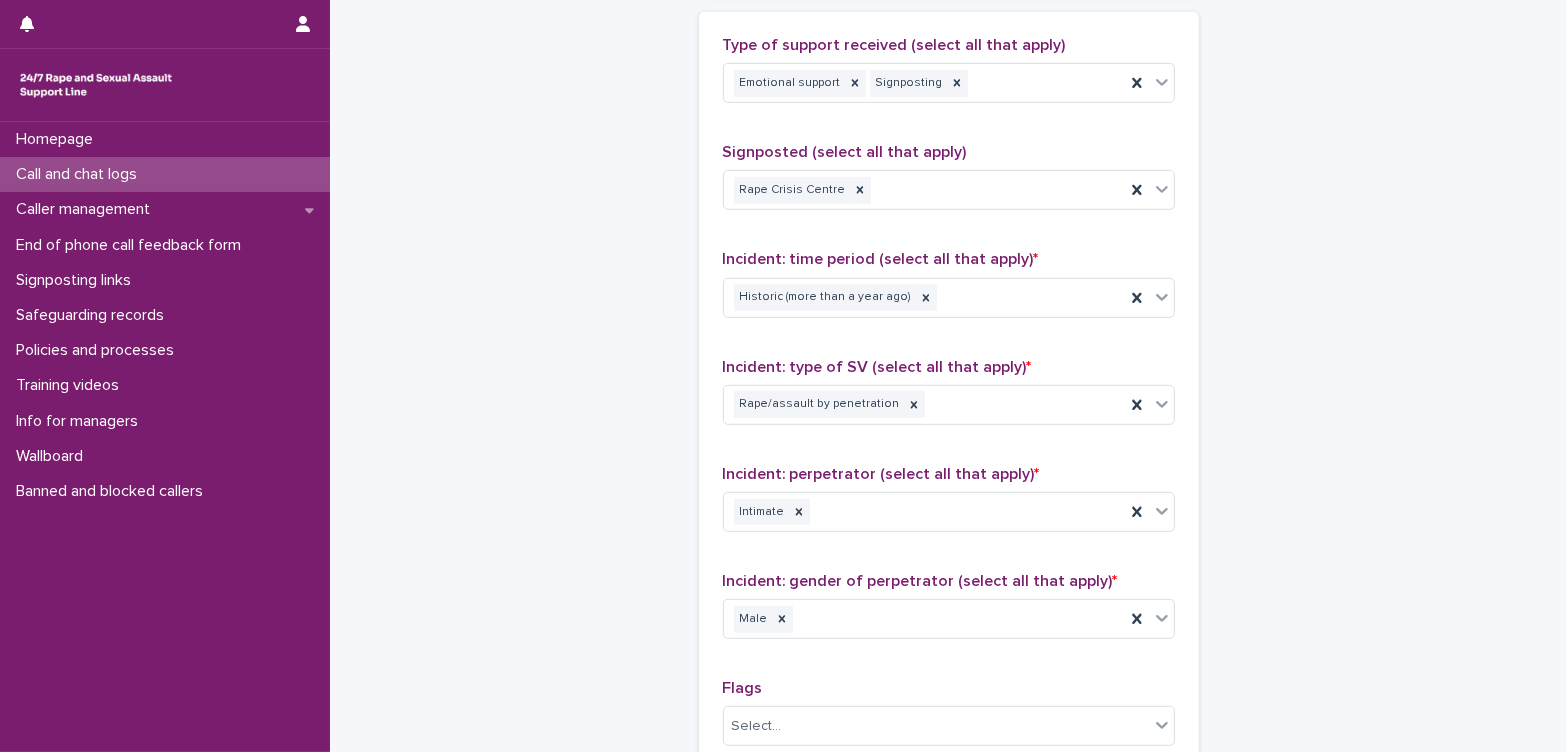scroll, scrollTop: 1555, scrollLeft: 0, axis: vertical 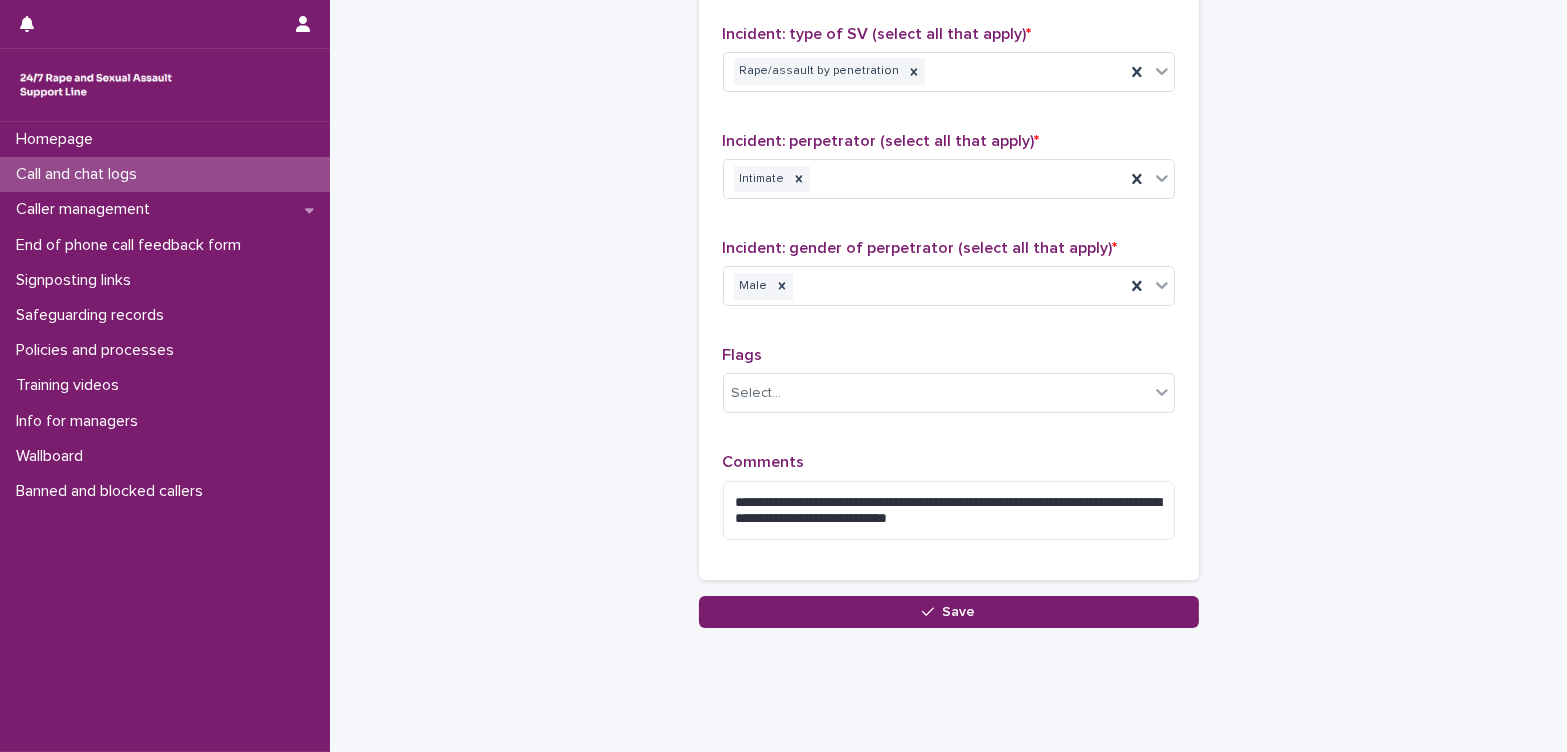 type on "**" 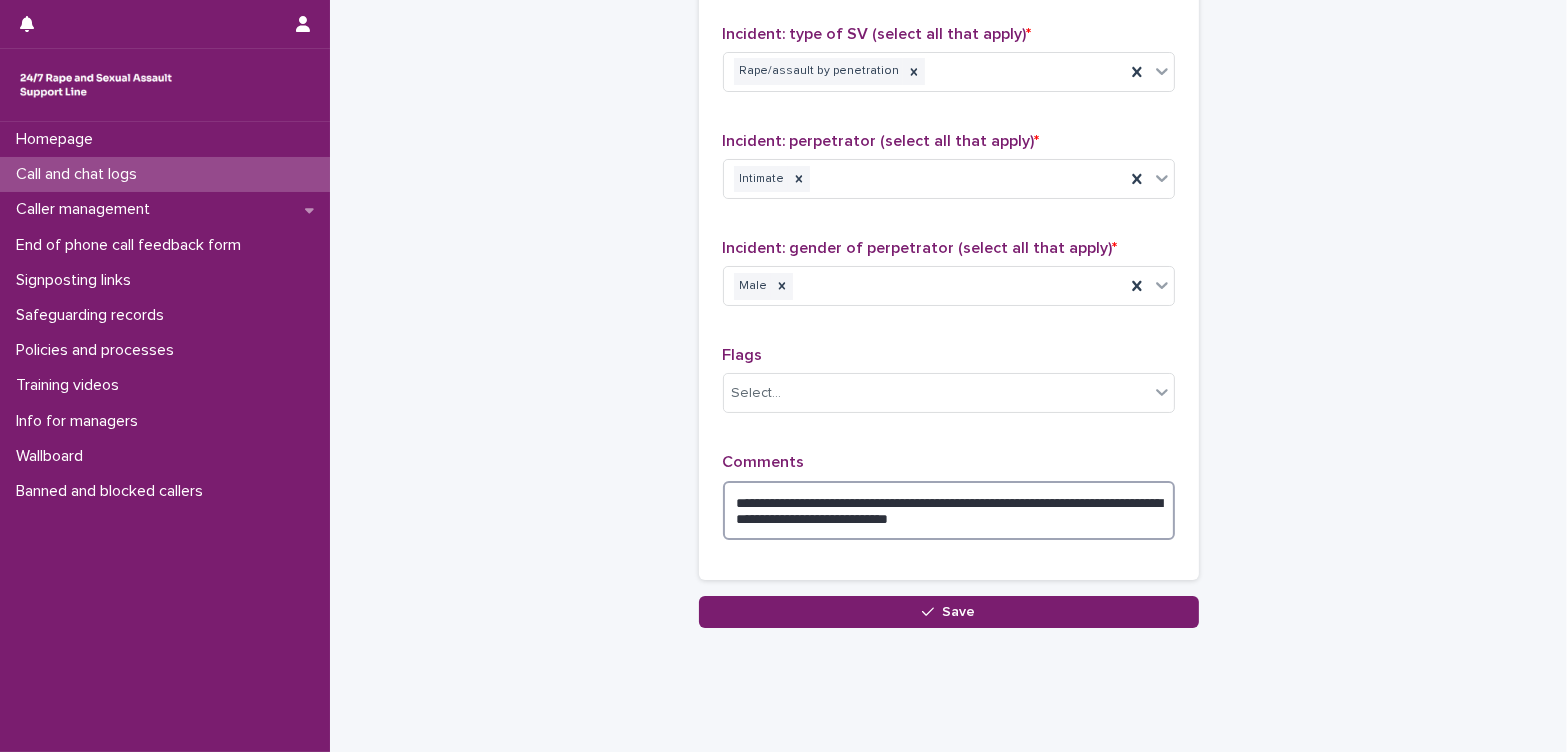 click on "**********" at bounding box center (949, 511) 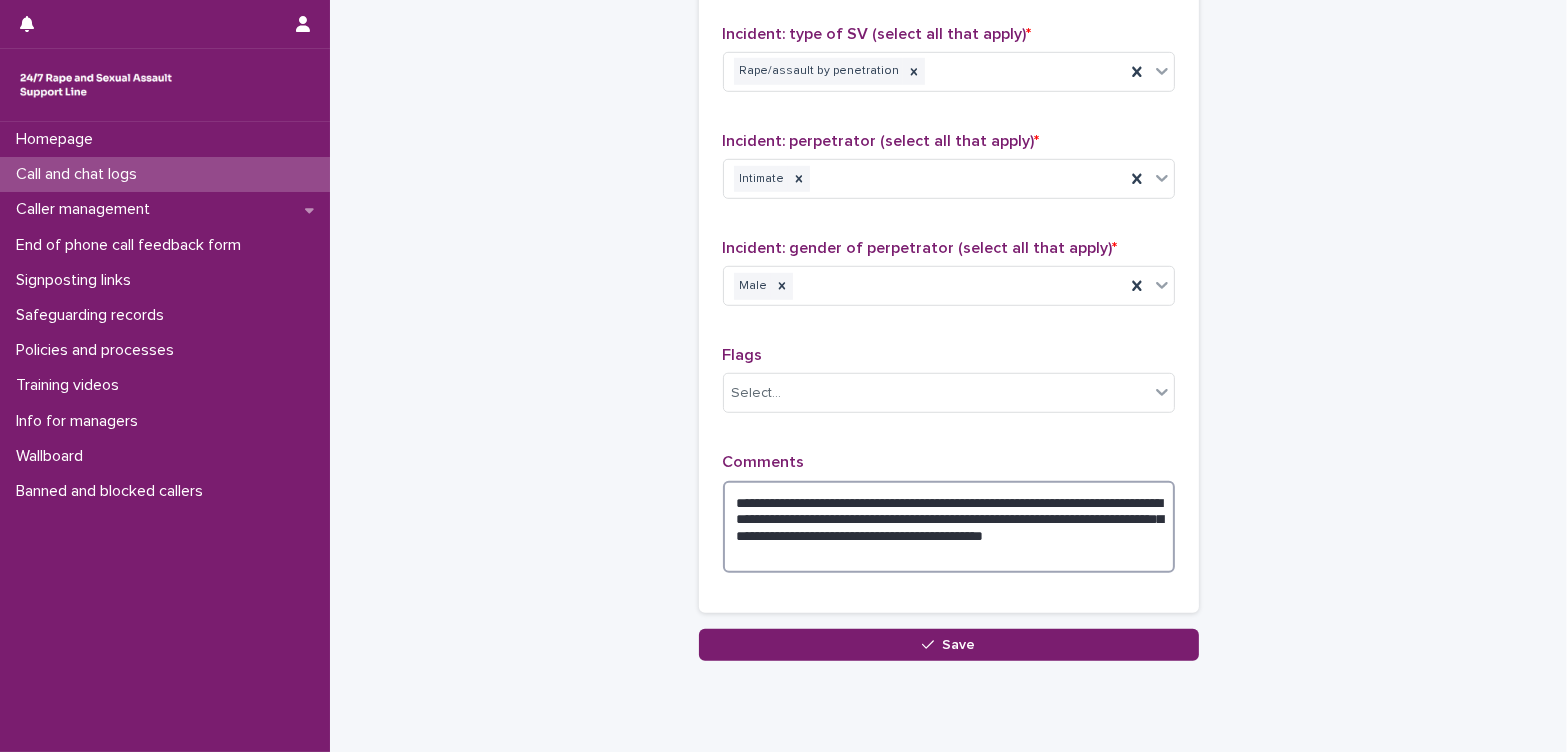 type on "**********" 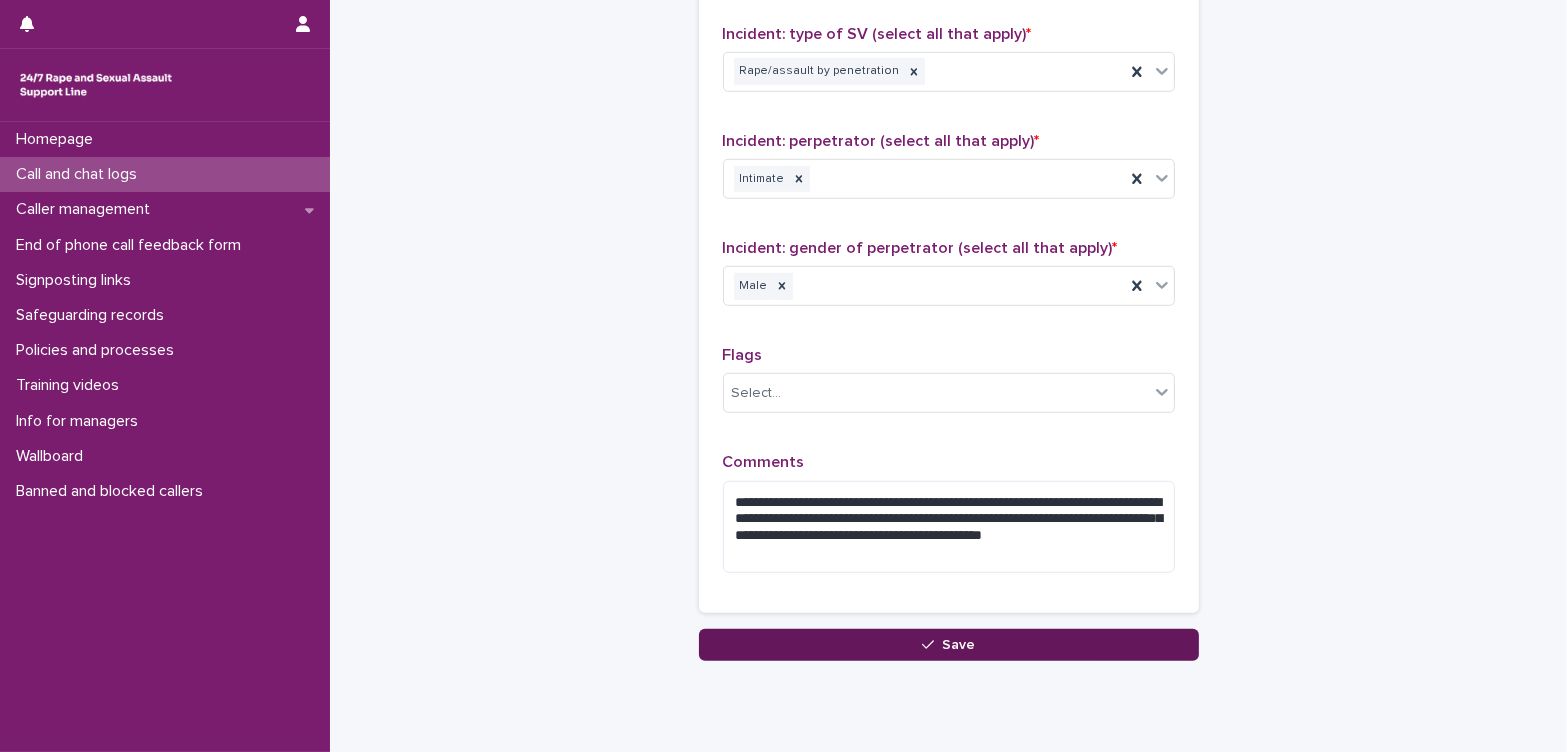 click on "Save" at bounding box center [949, 645] 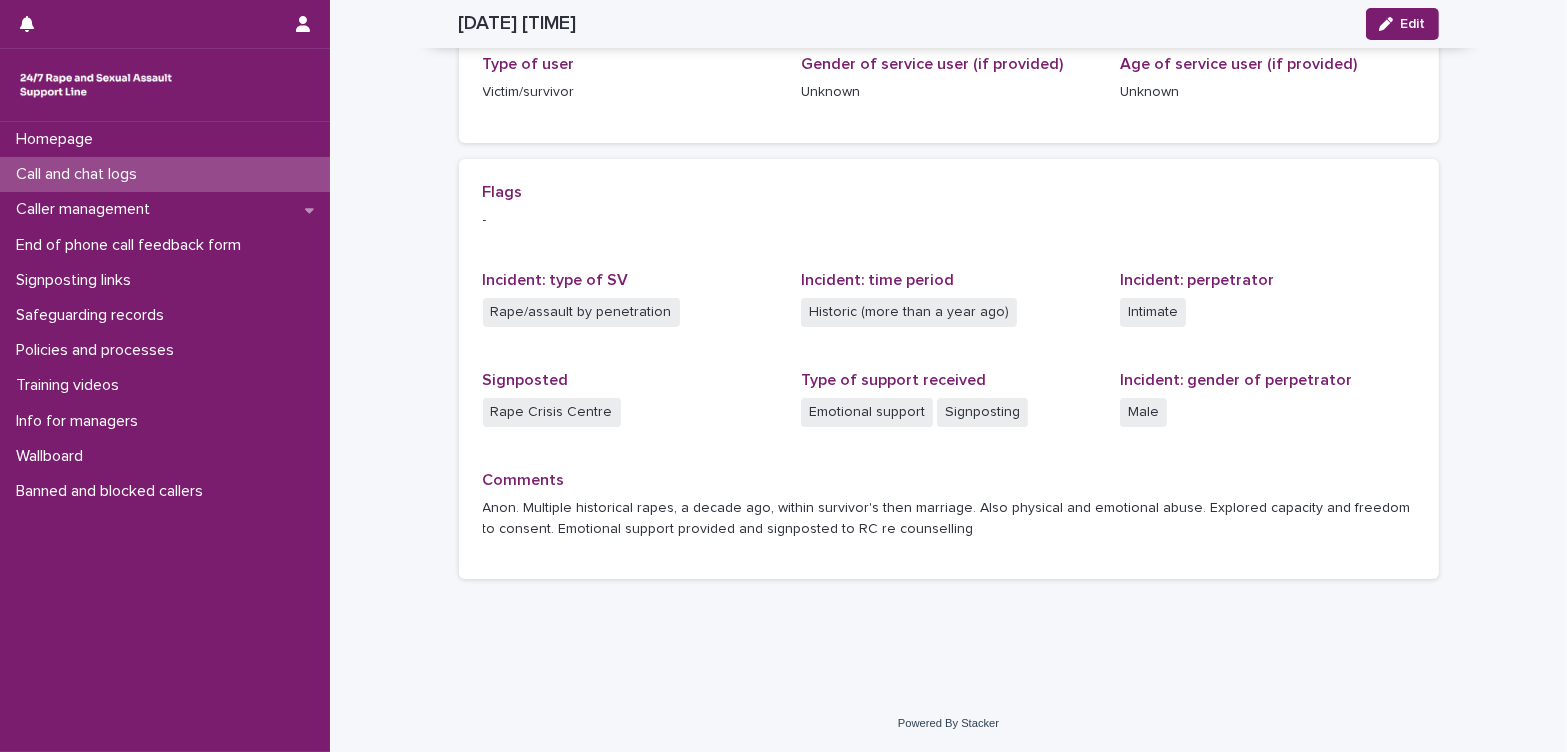 scroll, scrollTop: 329, scrollLeft: 0, axis: vertical 